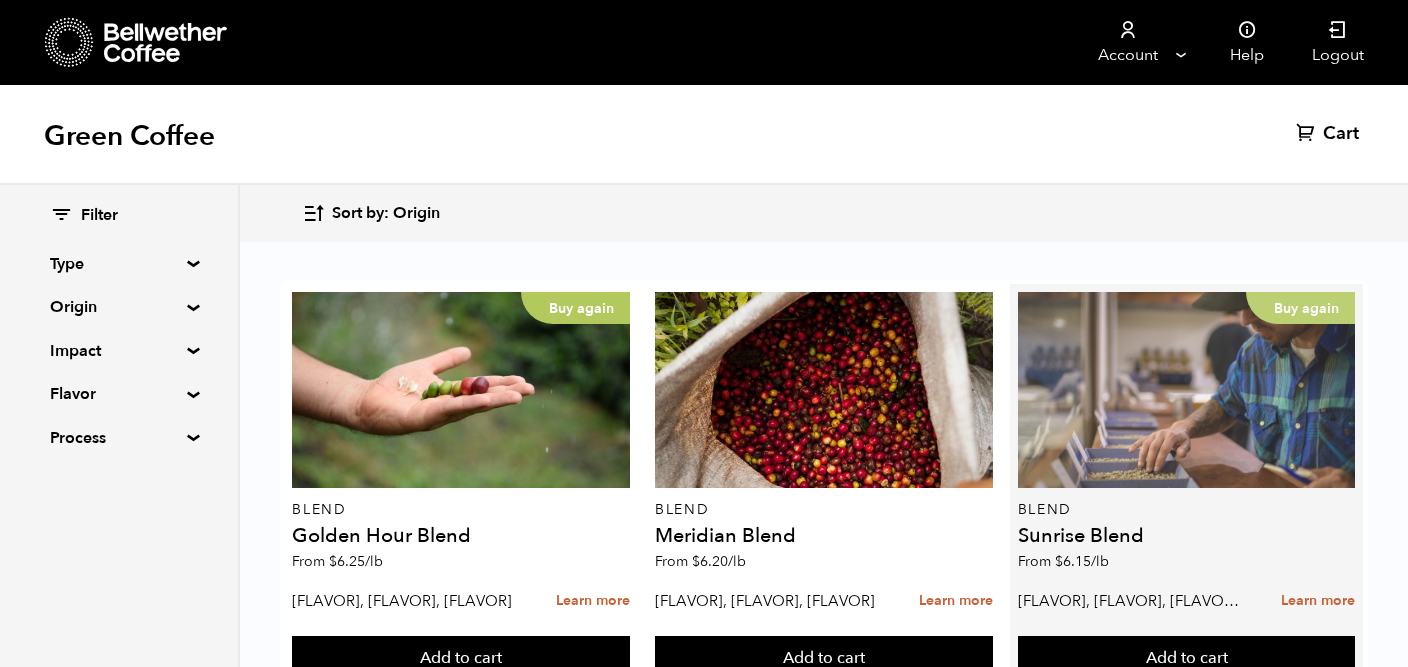 scroll, scrollTop: 76, scrollLeft: 0, axis: vertical 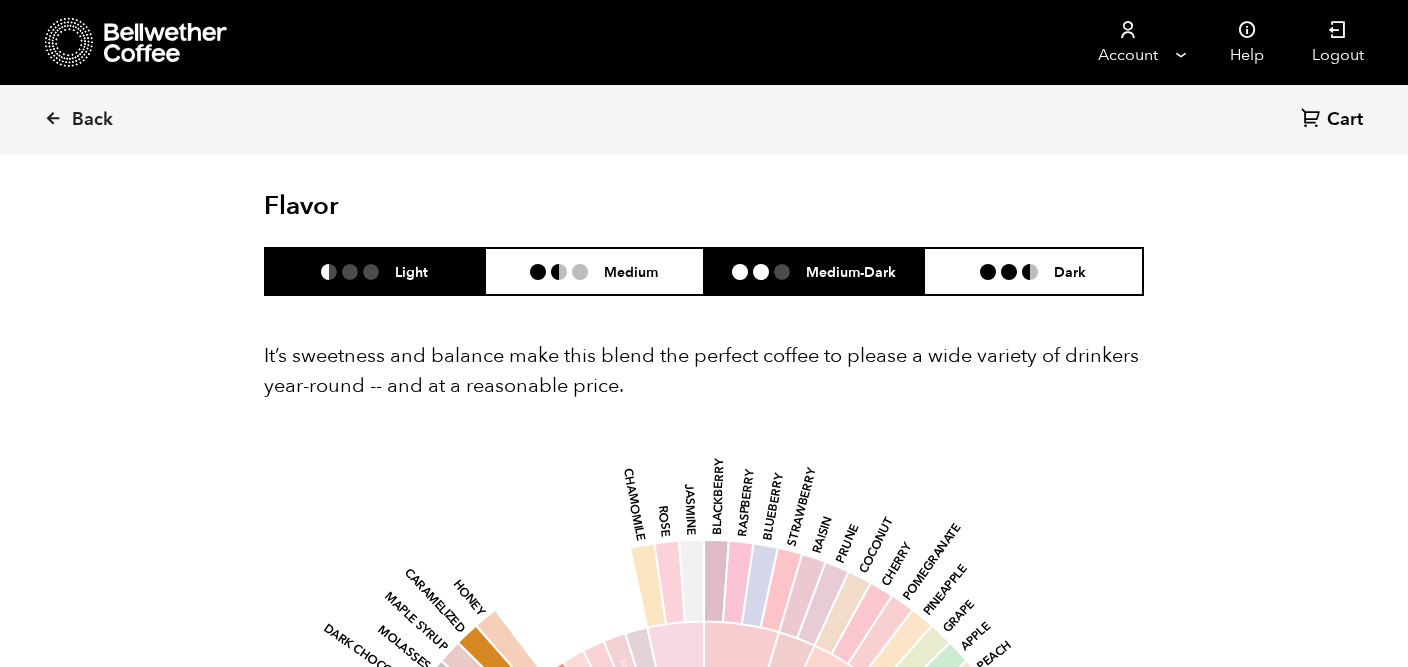 click on "Medium-Dark" at bounding box center (814, 271) 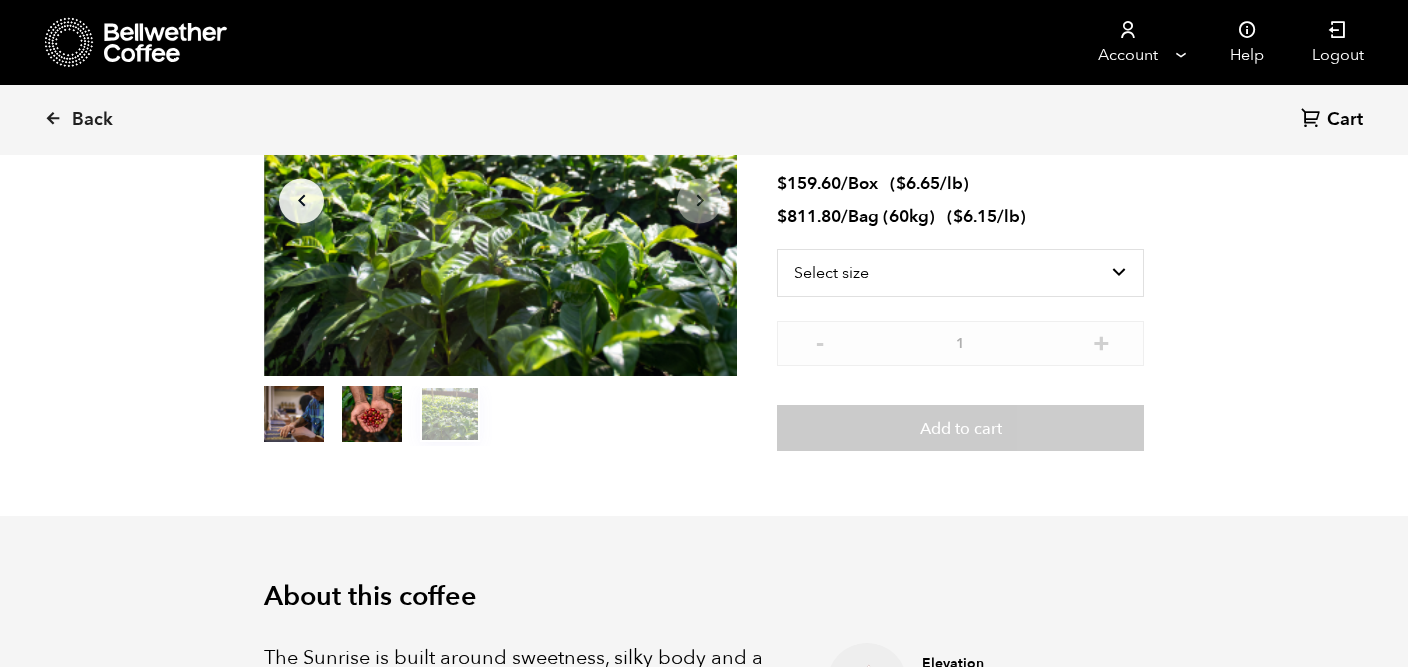 scroll, scrollTop: 242, scrollLeft: 0, axis: vertical 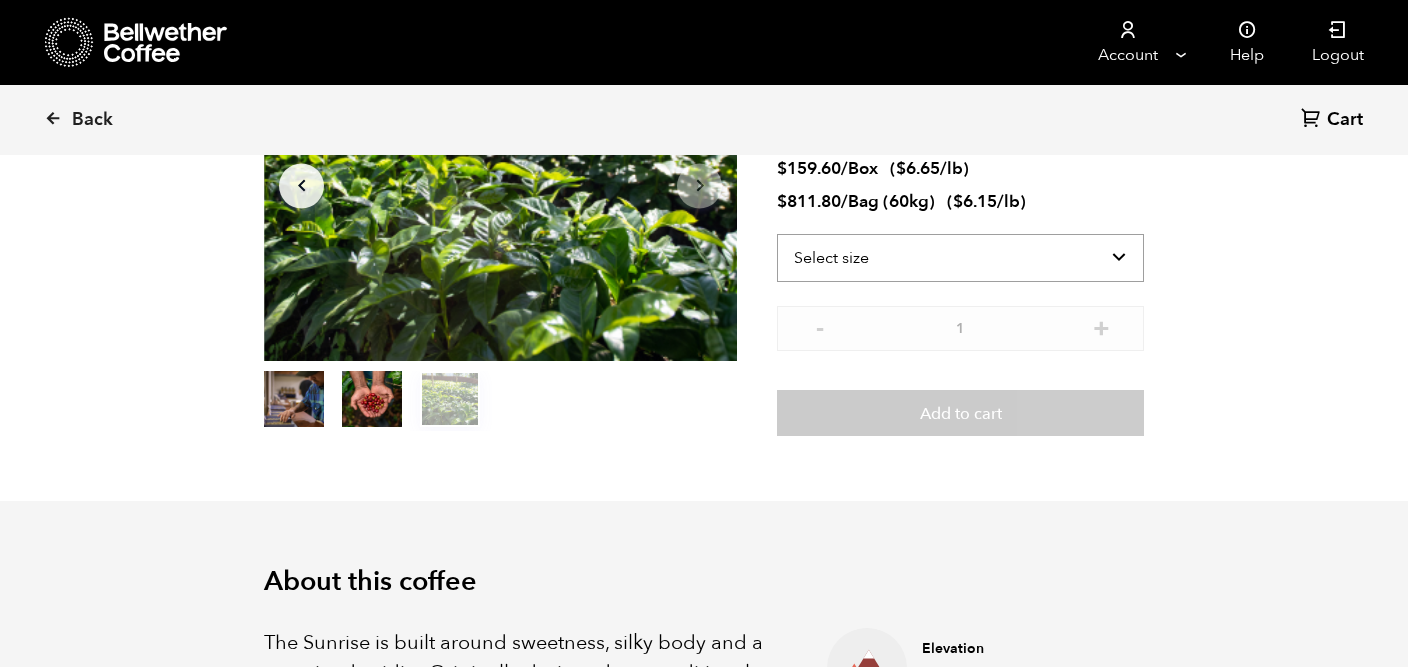 click on "Select size   Bag (60kg) (132 lbs) Box (24 lbs)" at bounding box center (960, 258) 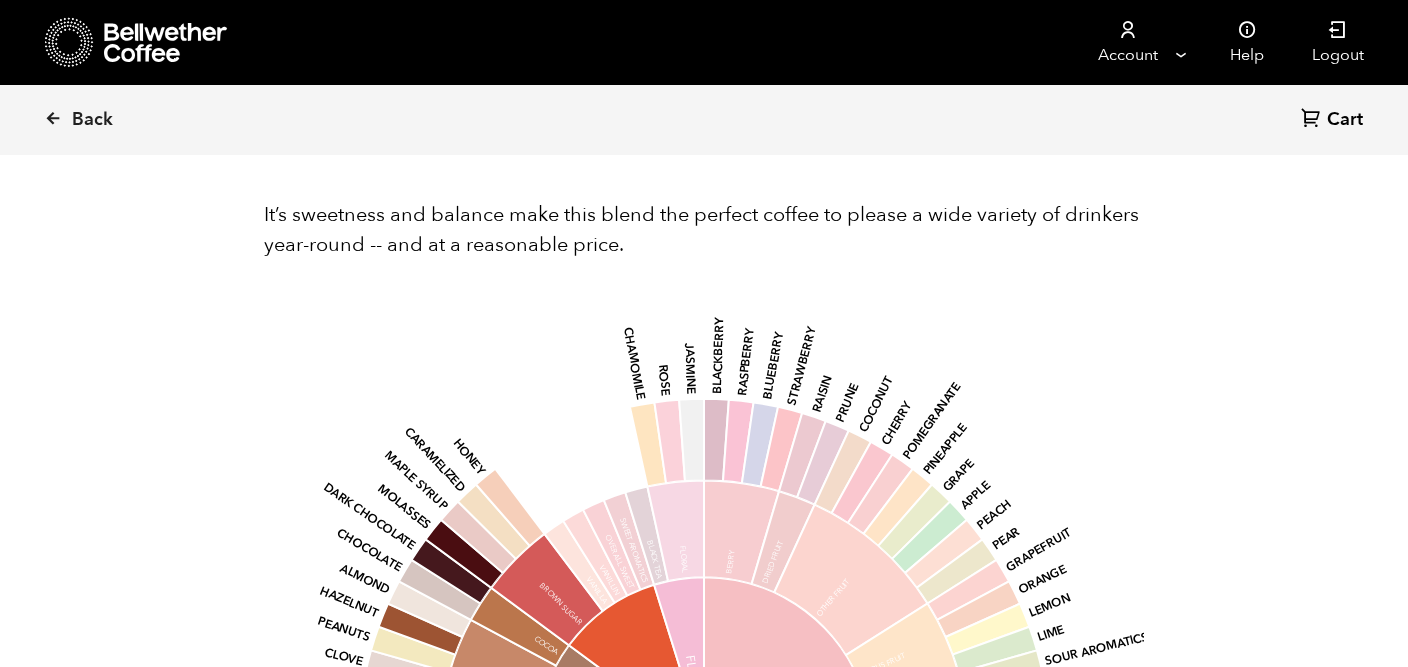scroll, scrollTop: 1334, scrollLeft: 0, axis: vertical 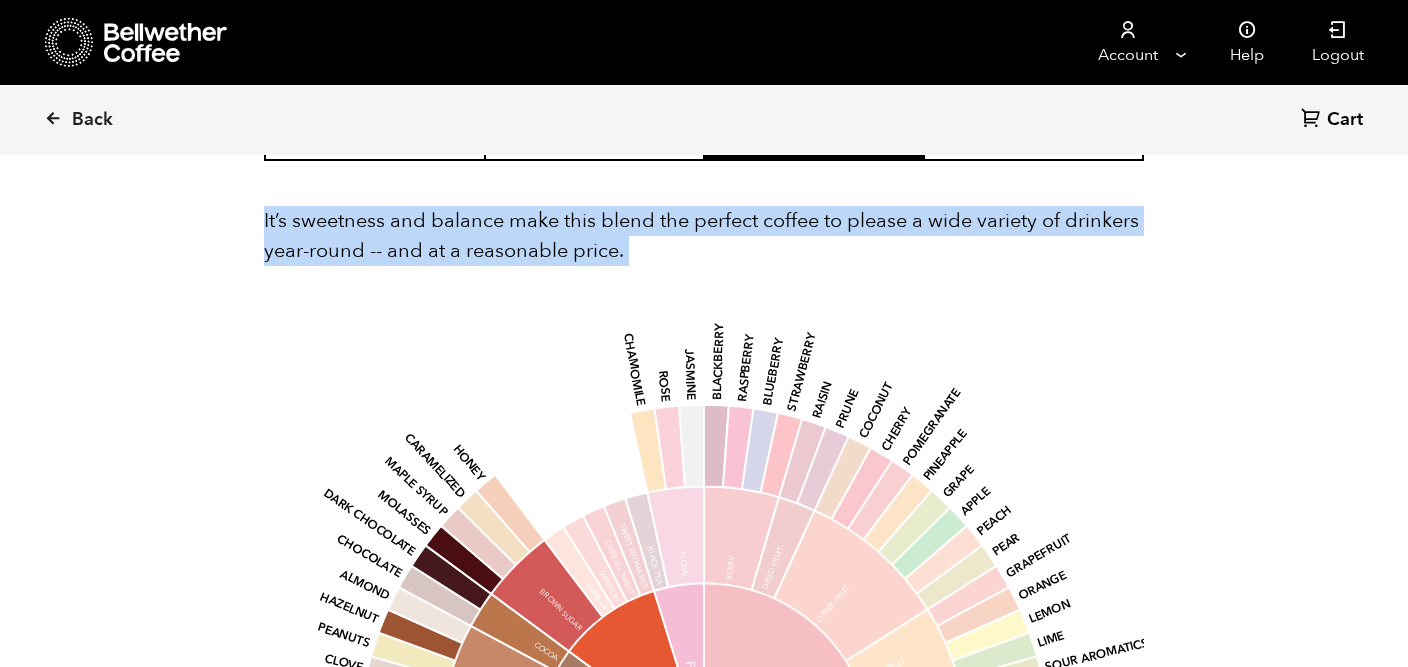 drag, startPoint x: 263, startPoint y: 214, endPoint x: 617, endPoint y: 282, distance: 360.47192 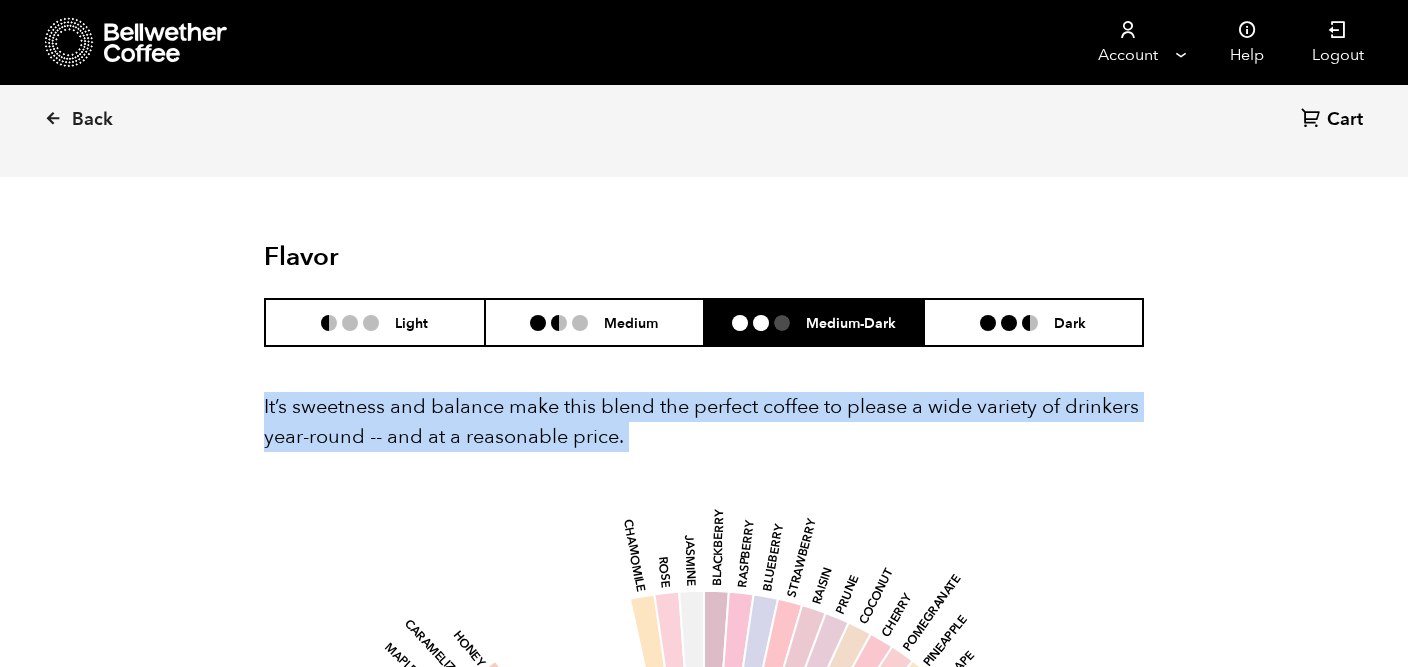 scroll, scrollTop: 1155, scrollLeft: 0, axis: vertical 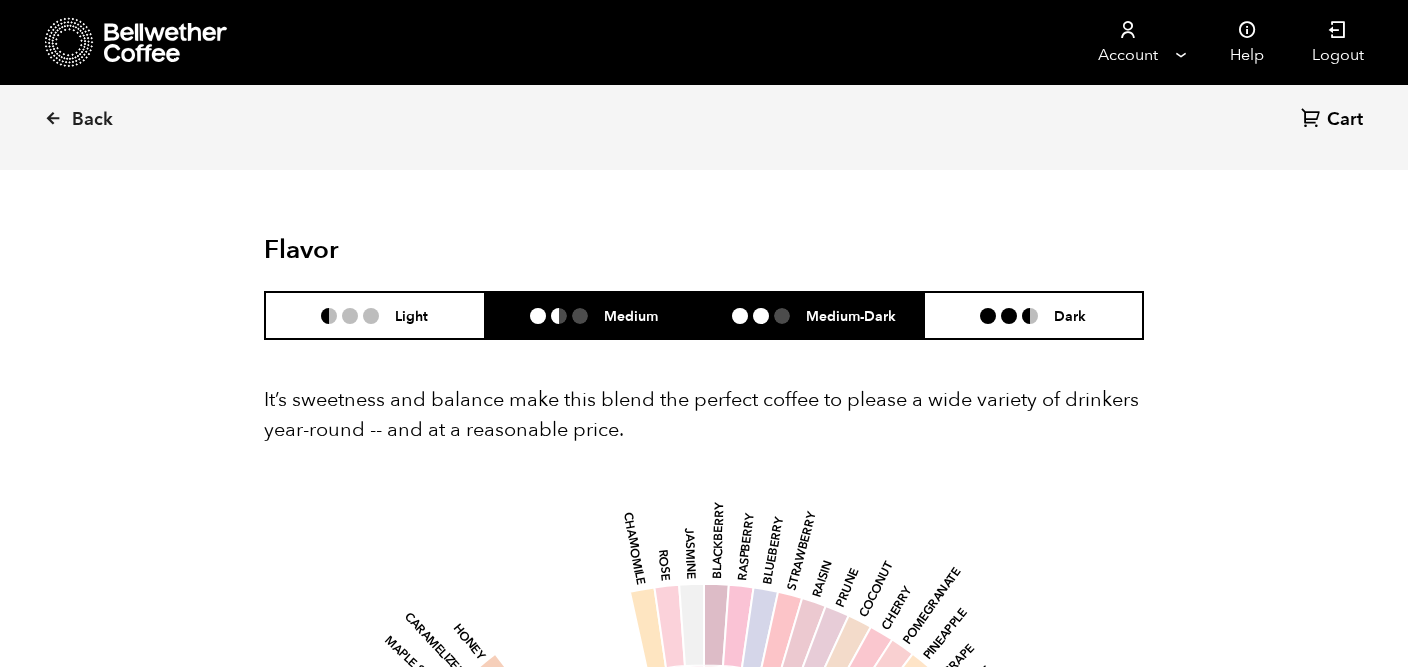 click at bounding box center (567, 316) 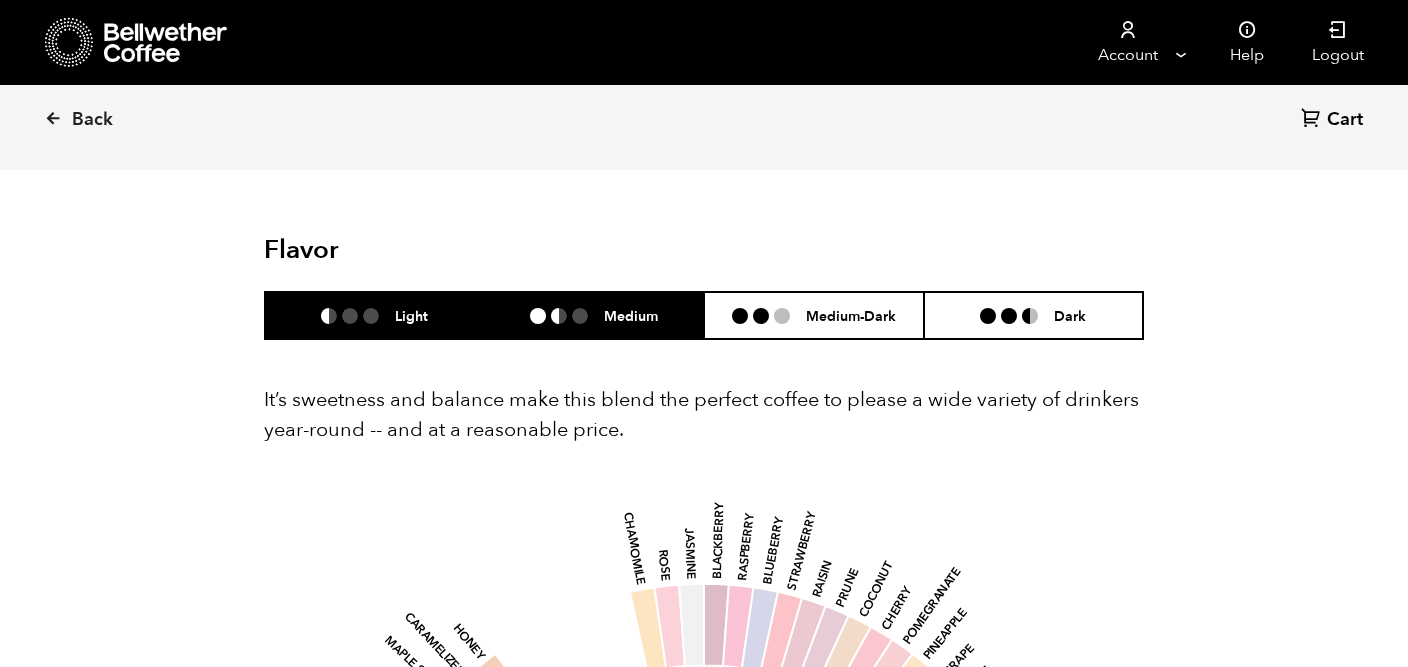 click on "Light" at bounding box center [375, 315] 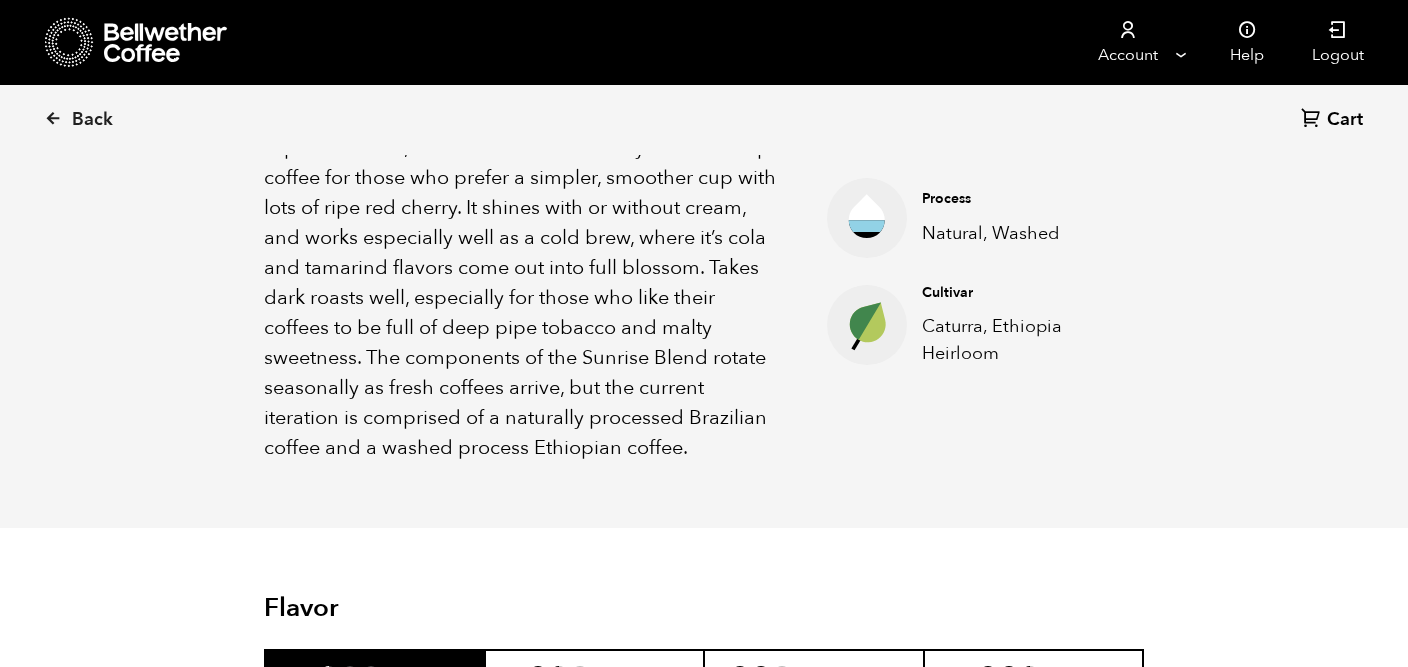 scroll, scrollTop: 717, scrollLeft: 0, axis: vertical 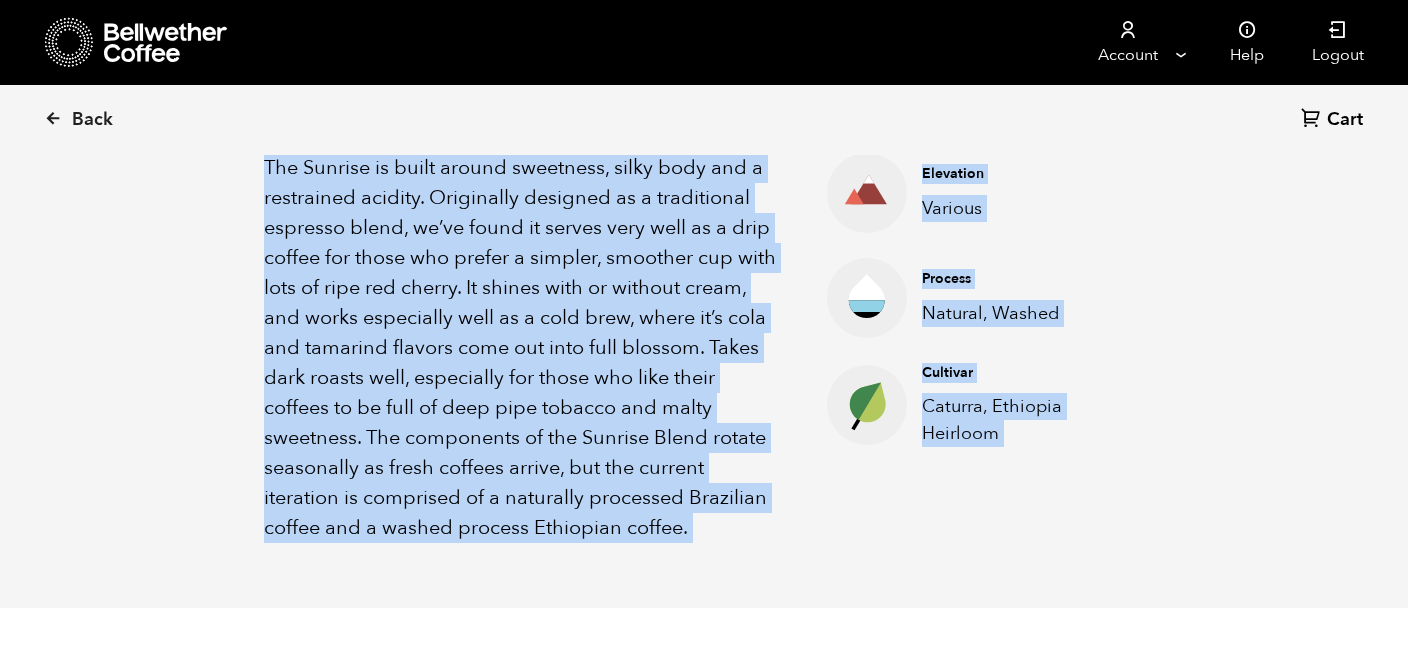 drag, startPoint x: 264, startPoint y: 167, endPoint x: 750, endPoint y: 604, distance: 653.5786 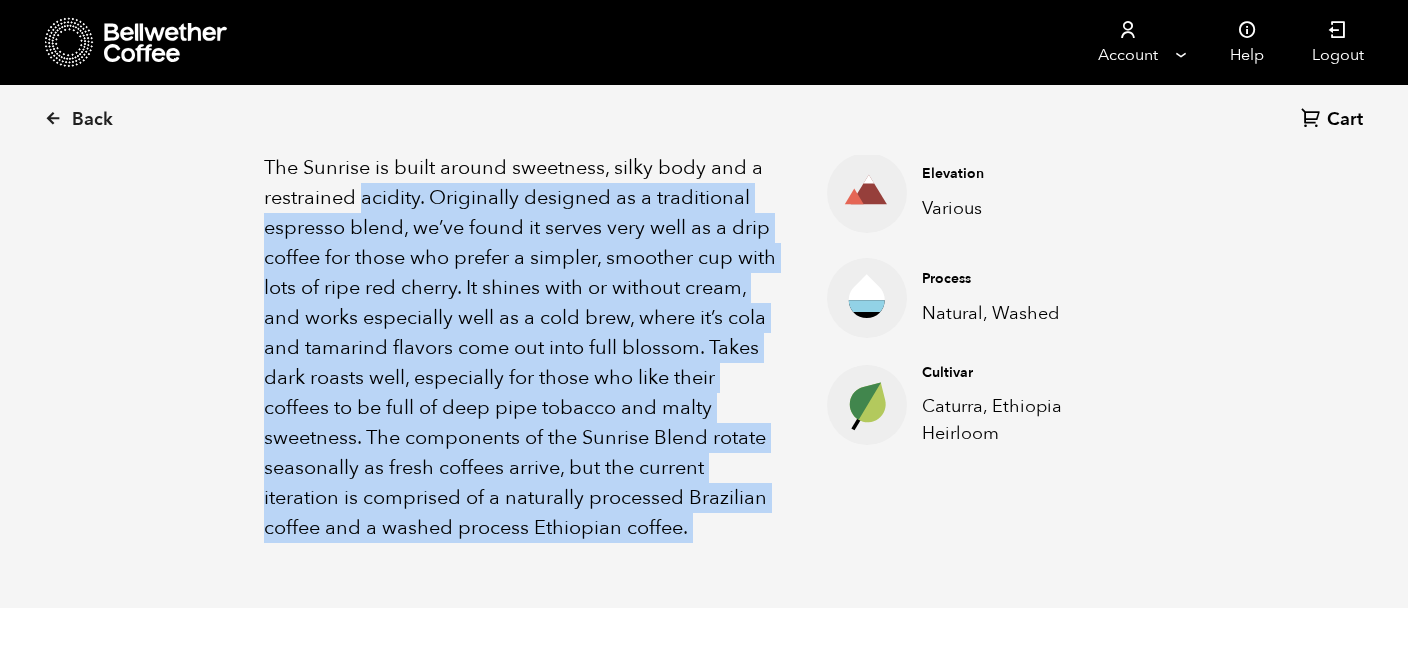 drag, startPoint x: 721, startPoint y: 564, endPoint x: 378, endPoint y: 176, distance: 517.87354 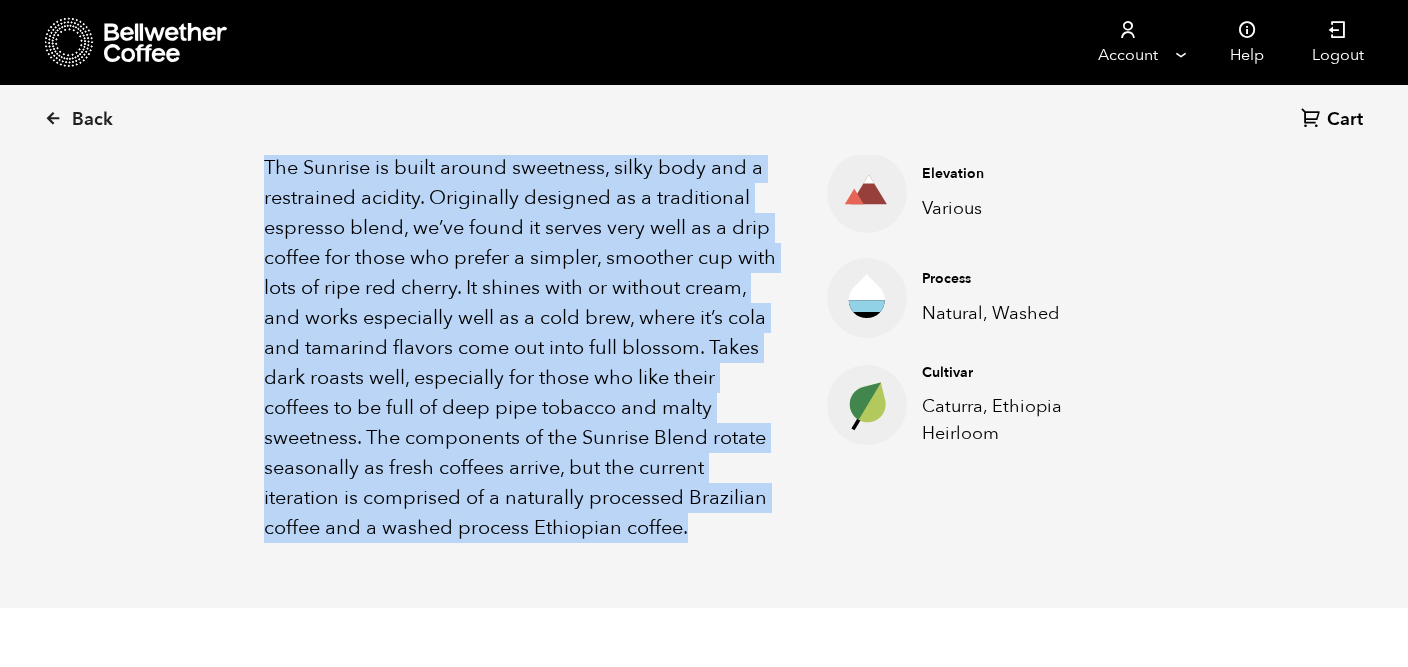 drag, startPoint x: 254, startPoint y: 160, endPoint x: 770, endPoint y: 603, distance: 680.0772 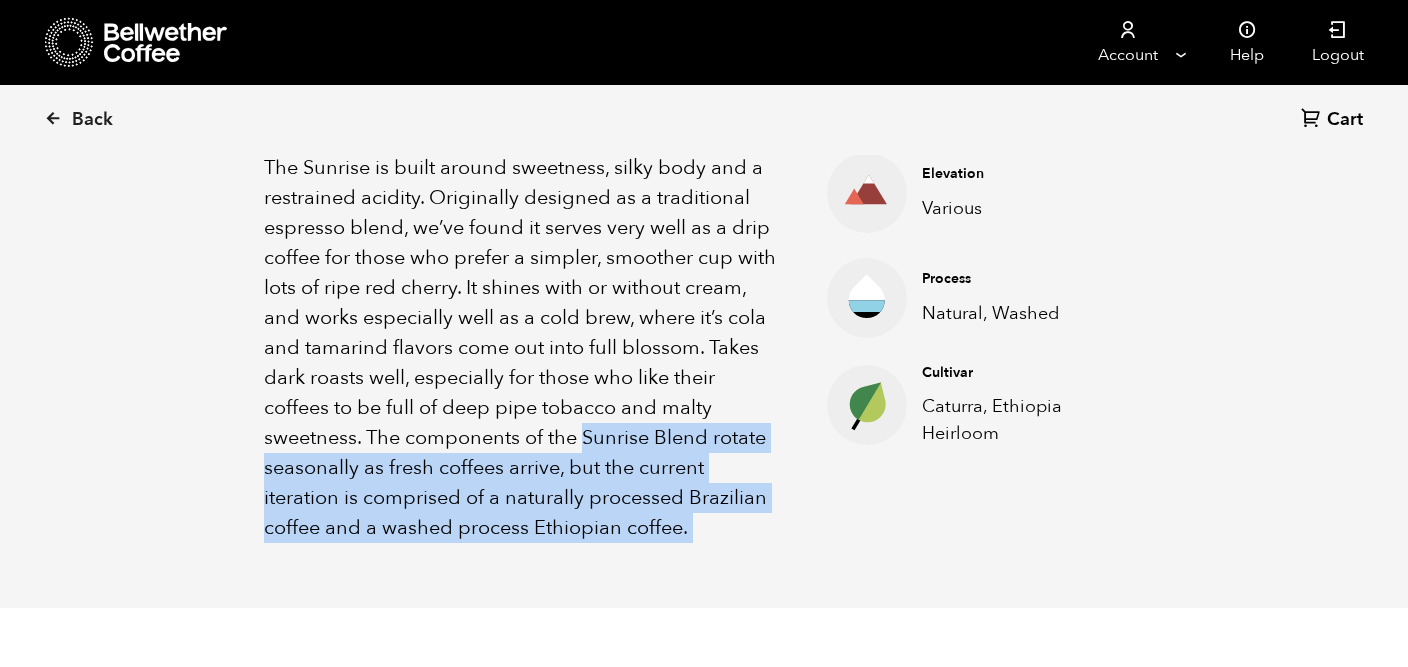 drag, startPoint x: 701, startPoint y: 556, endPoint x: 480, endPoint y: 321, distance: 322.59262 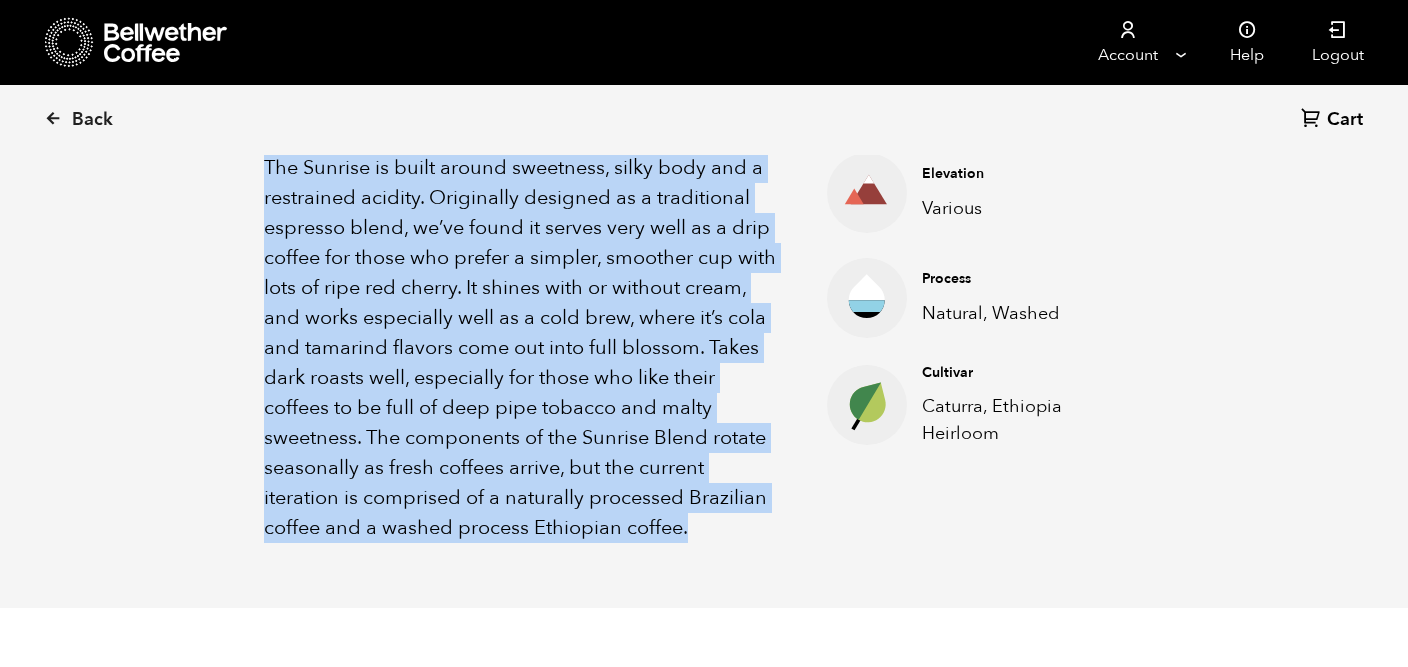 drag, startPoint x: 262, startPoint y: 156, endPoint x: 722, endPoint y: 574, distance: 621.5497 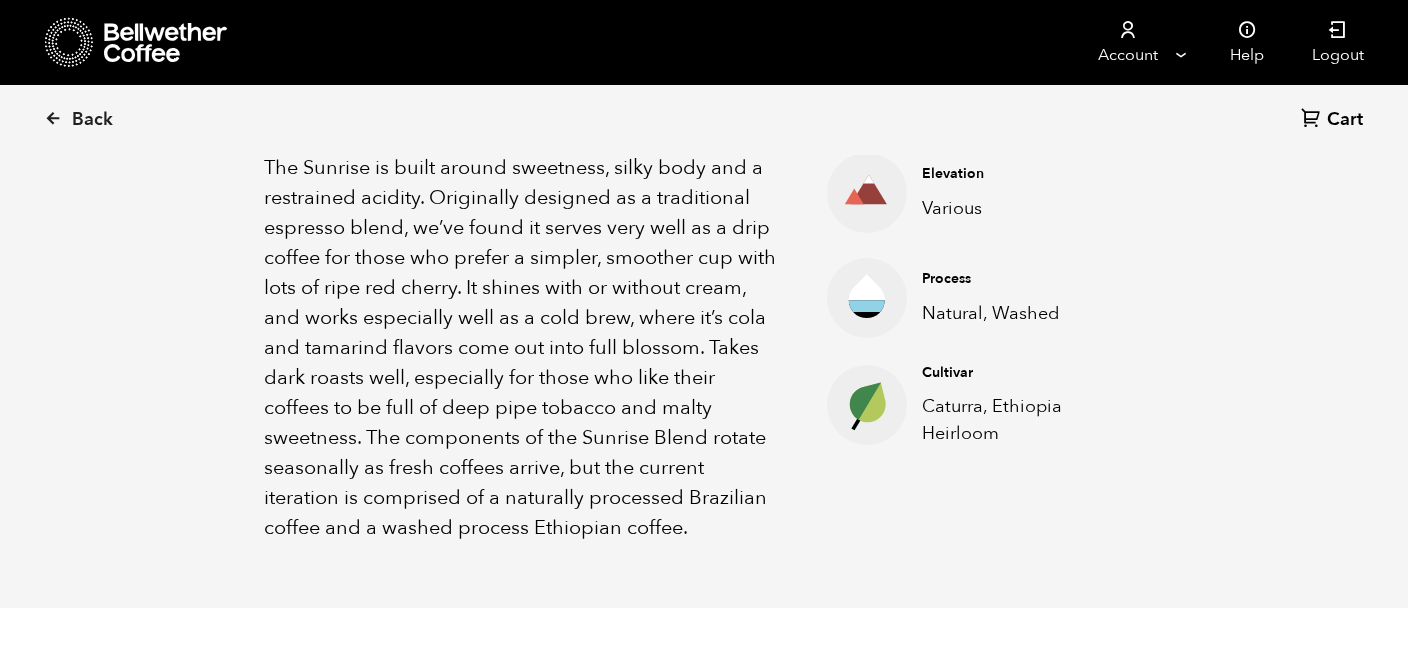 drag, startPoint x: 696, startPoint y: 532, endPoint x: 218, endPoint y: 143, distance: 616.2832 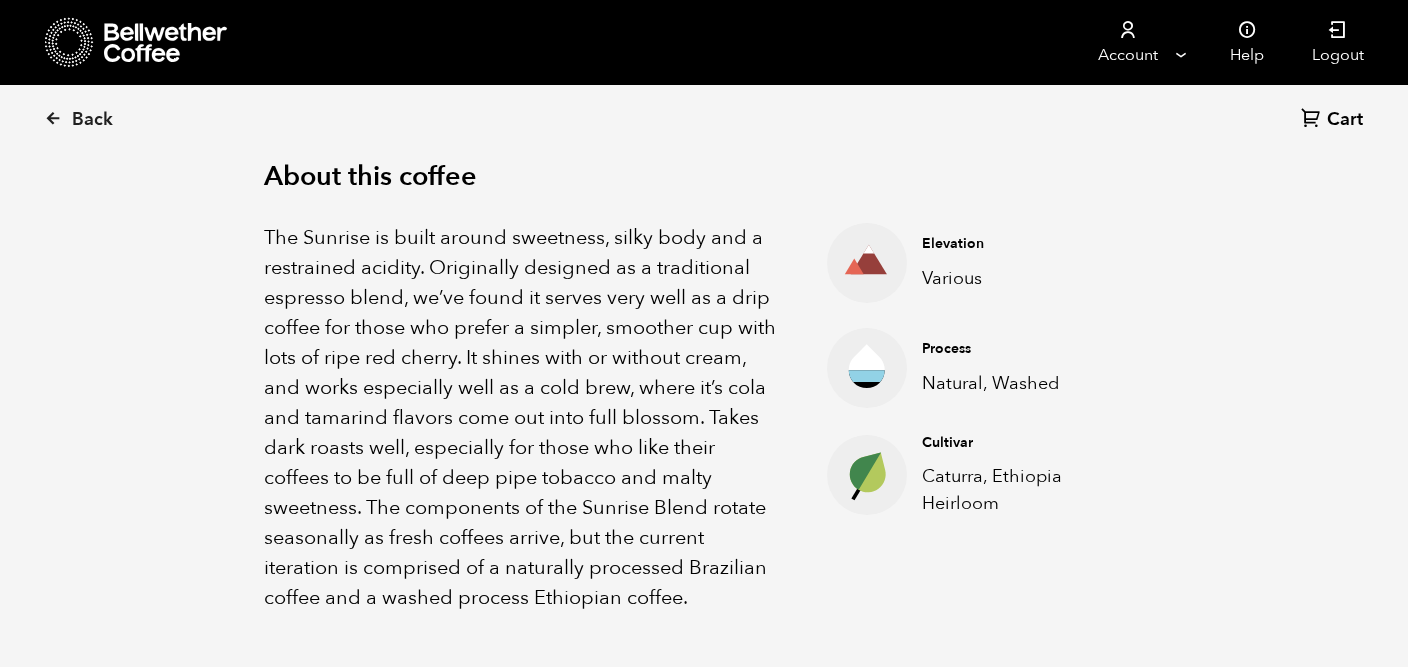 scroll, scrollTop: 618, scrollLeft: 0, axis: vertical 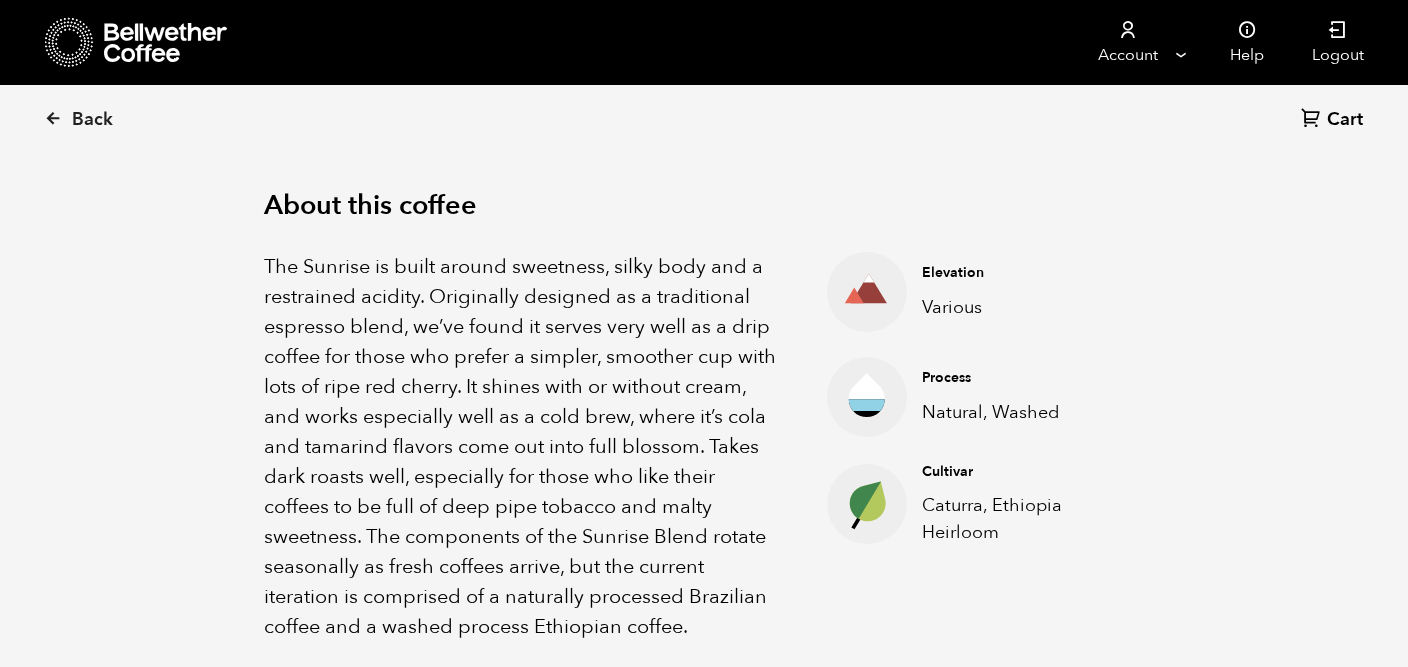 click on "About this coffee" at bounding box center [704, 206] 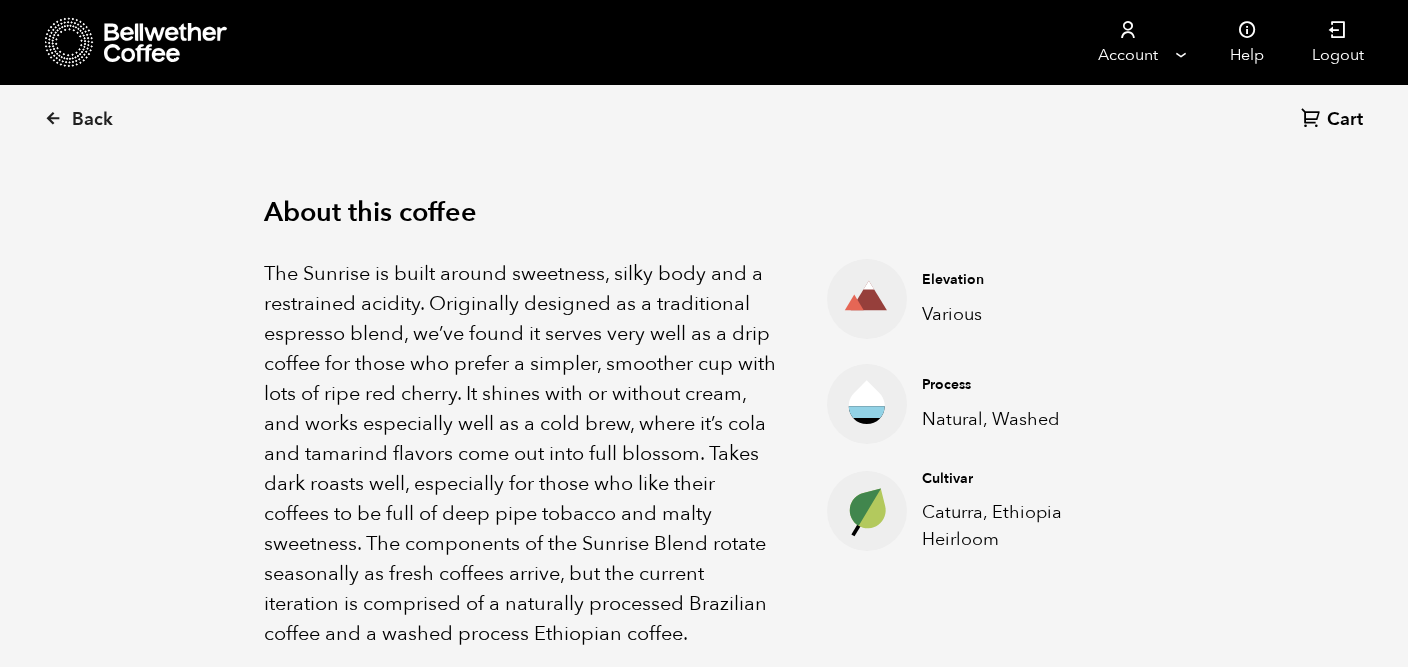 scroll, scrollTop: 607, scrollLeft: 0, axis: vertical 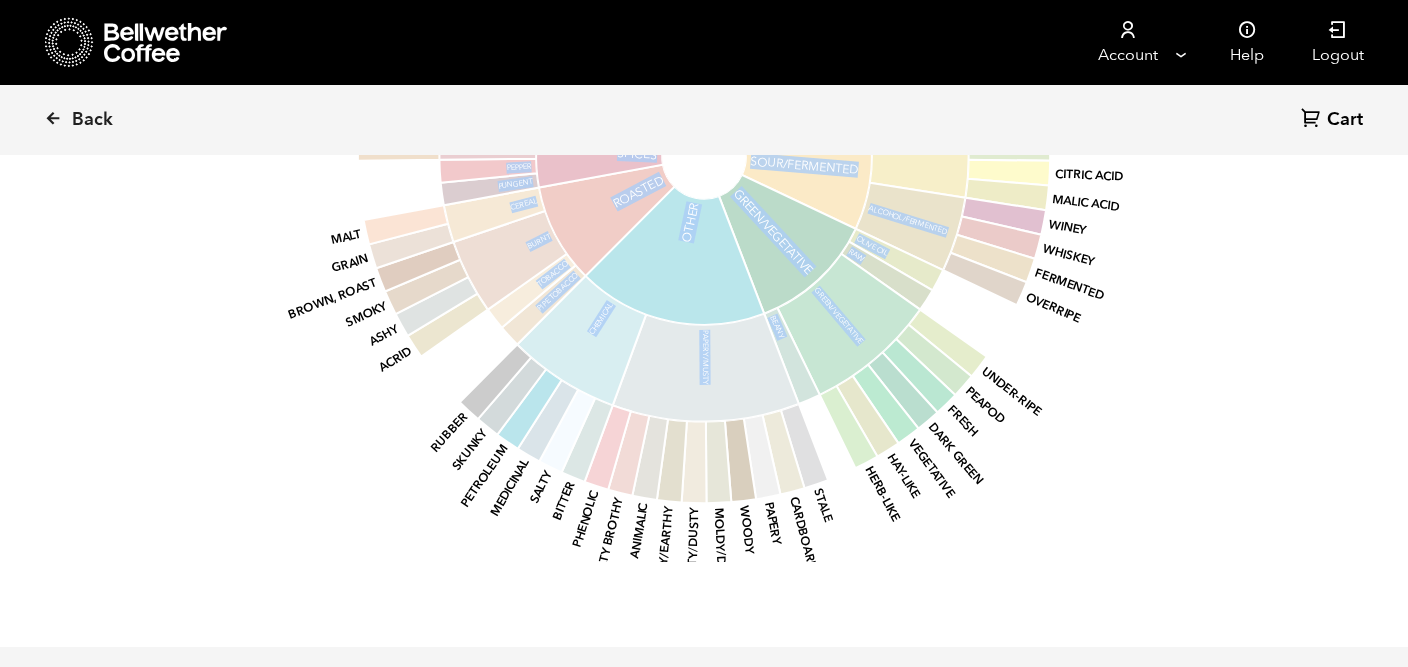 drag, startPoint x: 263, startPoint y: 274, endPoint x: 612, endPoint y: 456, distance: 393.60513 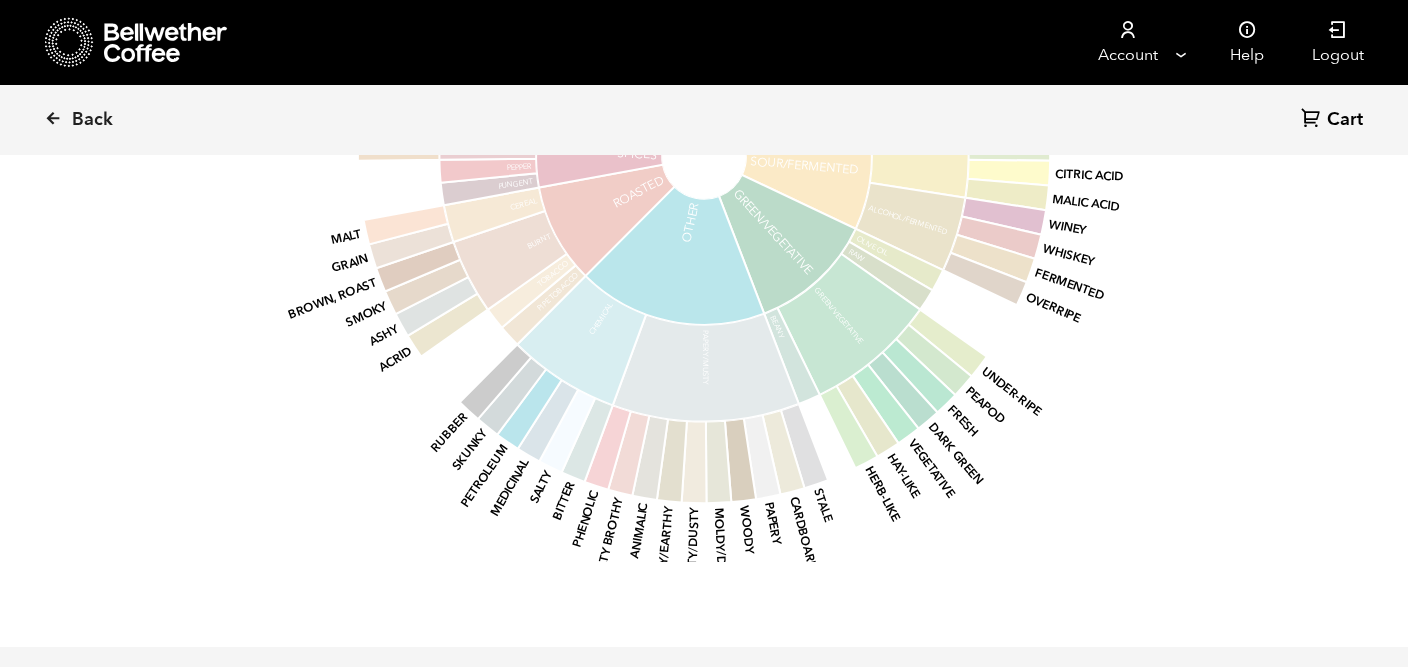 click on "base Fruity Sour/Fermented Green/Vegetative Other Roasted Spices Nutty/Cocoa Sweet Floral Berry Dried Fruit Other Fruit Citrus Fruit Sour Alcohol/Fermented Olive Oil Raw Green/Vegetative Beany Papery/Musty Chemical Pipe Tobacco Tobacco Burnt Cereal Pungent Pepper Brown Spice Nutty Cocoa Brown Sugar Vanilla Vanillin Overall Sweet Sweet Aromatics Black Tea Floral Blackberry Raspberry Blueberry Strawberry Raisin Prune Coconut Cherry Pomegranate Pineapple Grape Apple Peach Pear Grapefruit Orange Lemon Lime Sour Aromatics Acetic Acid Butyric Acid Isovaleric Acid Citric Acid Malic Acid Winey Whiskey Fermented Overripe Under-ripe Peapod Fresh Dark Green Vegetative Hay-like Herb-like Stale Cardboard Papery Woody Moldy/Damp Musty/Dusty Musty/Earthy Animalic Meaty Brothy Phenolic Bitter Salty Medicinal Petroleum Skunky Rubber Acrid Ashy Smoky Brown, roast Grain Malt Anise Nutmeg Cinnamon Clove Peanuts Hazelnut Almond Chocolate Dark Chocolate Molasses Maple Syrup Caramelized Honey Chamomile Rose Jasmine" 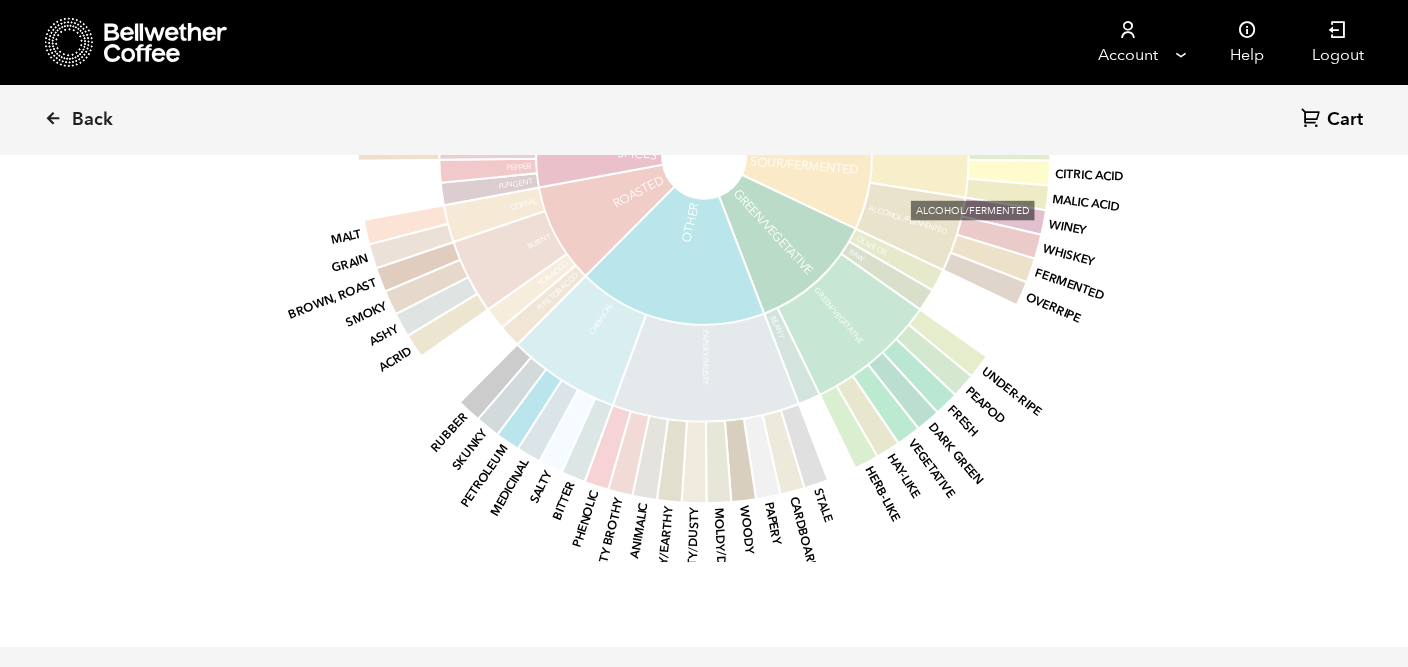 drag, startPoint x: 983, startPoint y: 550, endPoint x: 872, endPoint y: 186, distance: 380.54828 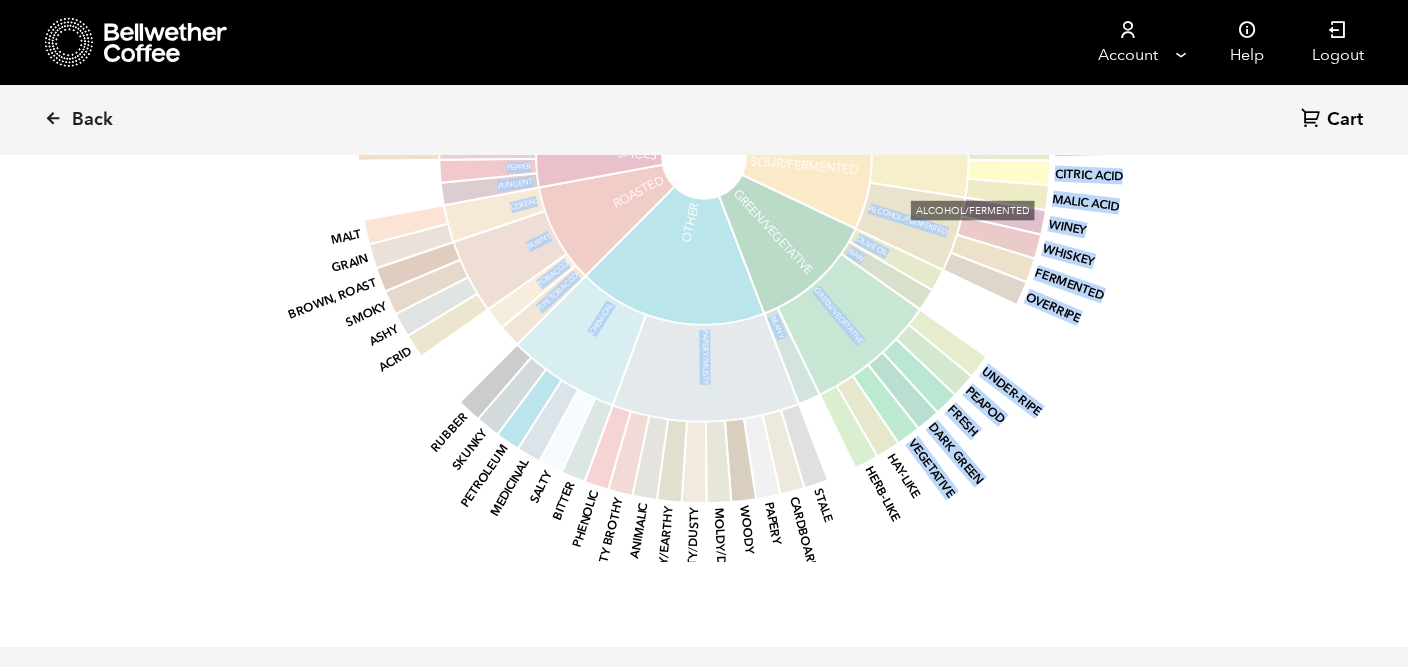click on "base Fruity Sour/Fermented Green/Vegetative Other Roasted Spices Nutty/Cocoa Sweet Floral Berry Dried Fruit Other Fruit Citrus Fruit Sour Alcohol/Fermented Olive Oil Raw Green/Vegetative Beany Papery/Musty Chemical Pipe Tobacco Tobacco Burnt Cereal Pungent Pepper Brown Spice Nutty Cocoa Brown Sugar Vanilla Vanillin Overall Sweet Sweet Aromatics Black Tea Floral Blackberry Raspberry Blueberry Strawberry Raisin Prune Coconut Cherry Pomegranate Pineapple Grape Apple Peach Pear Grapefruit Orange Lemon Lime Sour Aromatics Acetic Acid Butyric Acid Isovaleric Acid Citric Acid Malic Acid Winey Whiskey Fermented Overripe Under-ripe Peapod Fresh Dark Green Vegetative Hay-like Herb-like Stale Cardboard Papery Woody Moldy/Damp Musty/Dusty Musty/Earthy Animalic Meaty Brothy Phenolic Bitter Salty Medicinal Petroleum Skunky Rubber Acrid Ashy Smoky Brown, roast Grain Malt Anise Nutmeg Cinnamon Clove Peanuts Hazelnut Almond Chocolate Dark Chocolate Molasses Maple Syrup Caramelized Honey Chamomile Rose Jasmine" 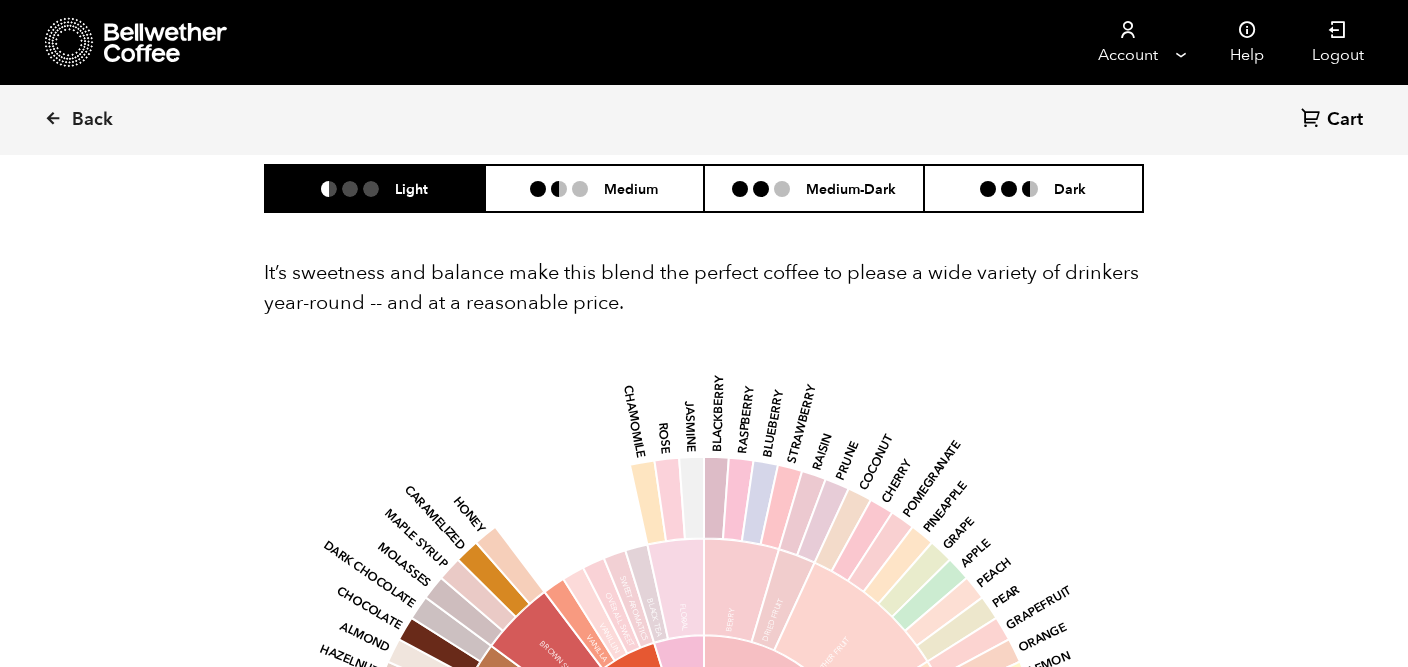 scroll, scrollTop: 1283, scrollLeft: 0, axis: vertical 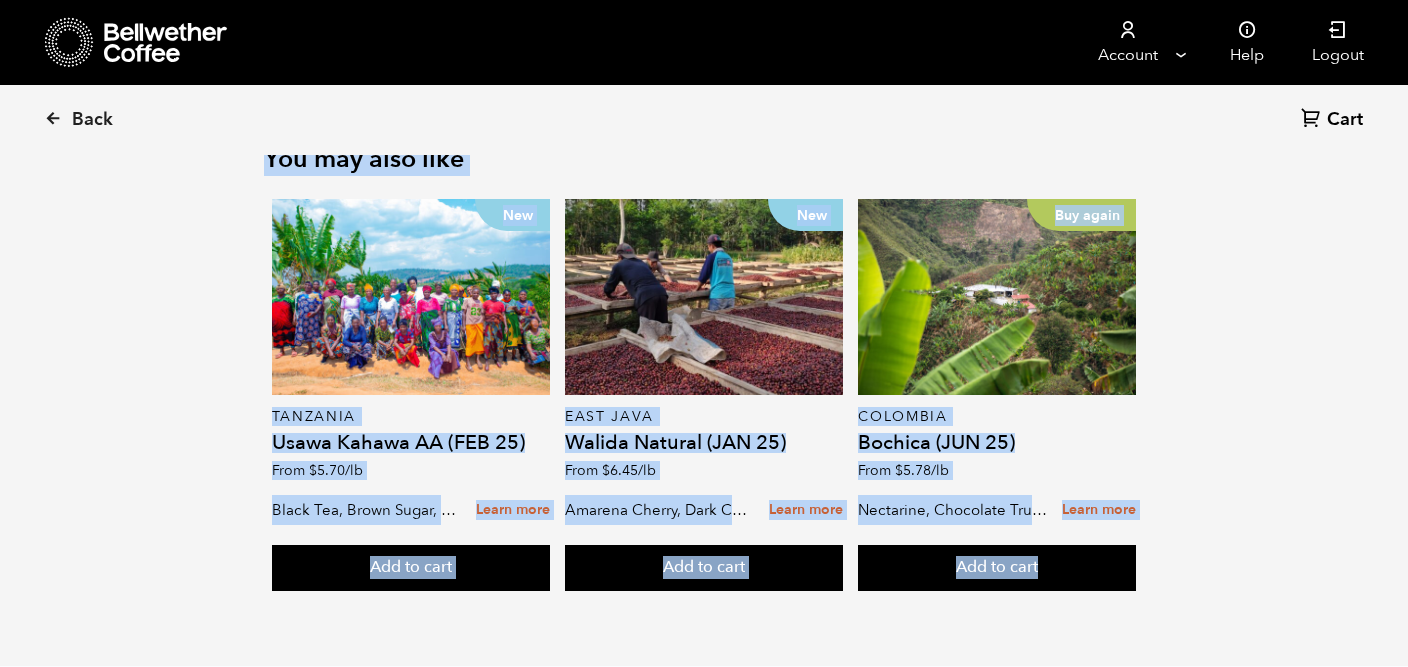 drag, startPoint x: 588, startPoint y: 418, endPoint x: 981, endPoint y: 654, distance: 458.41574 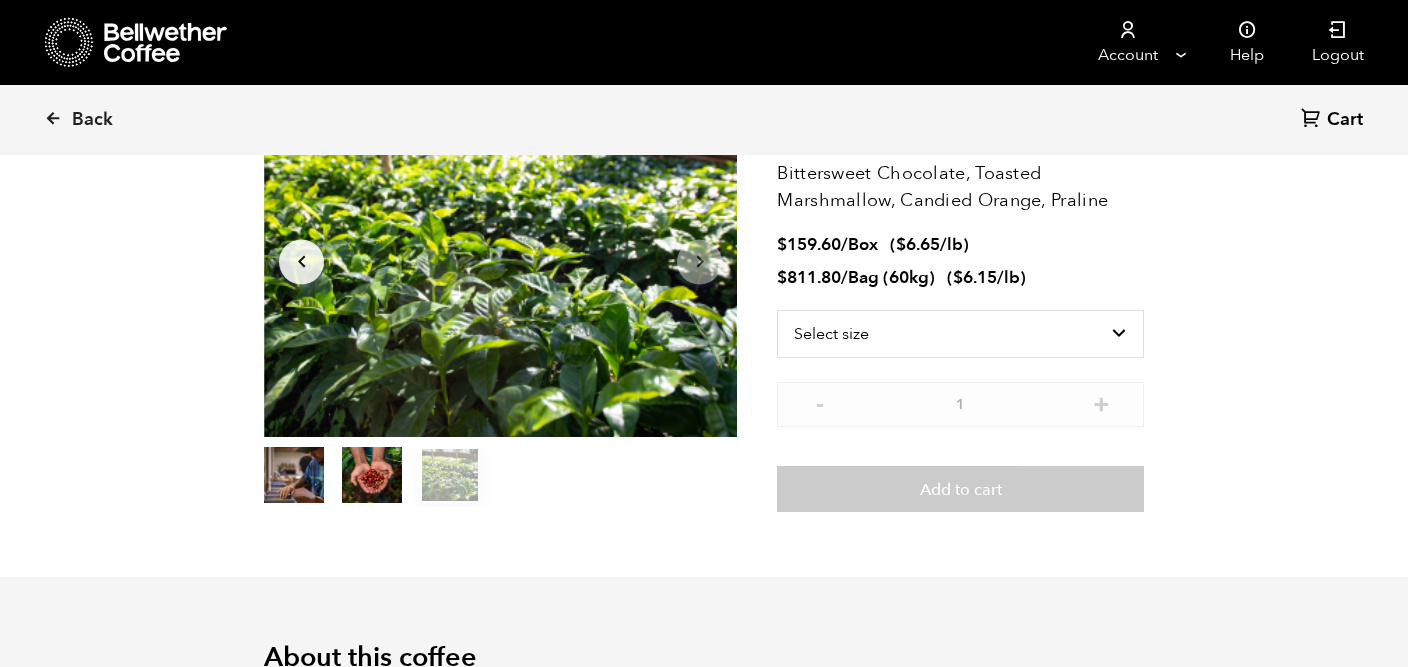 scroll, scrollTop: 0, scrollLeft: 0, axis: both 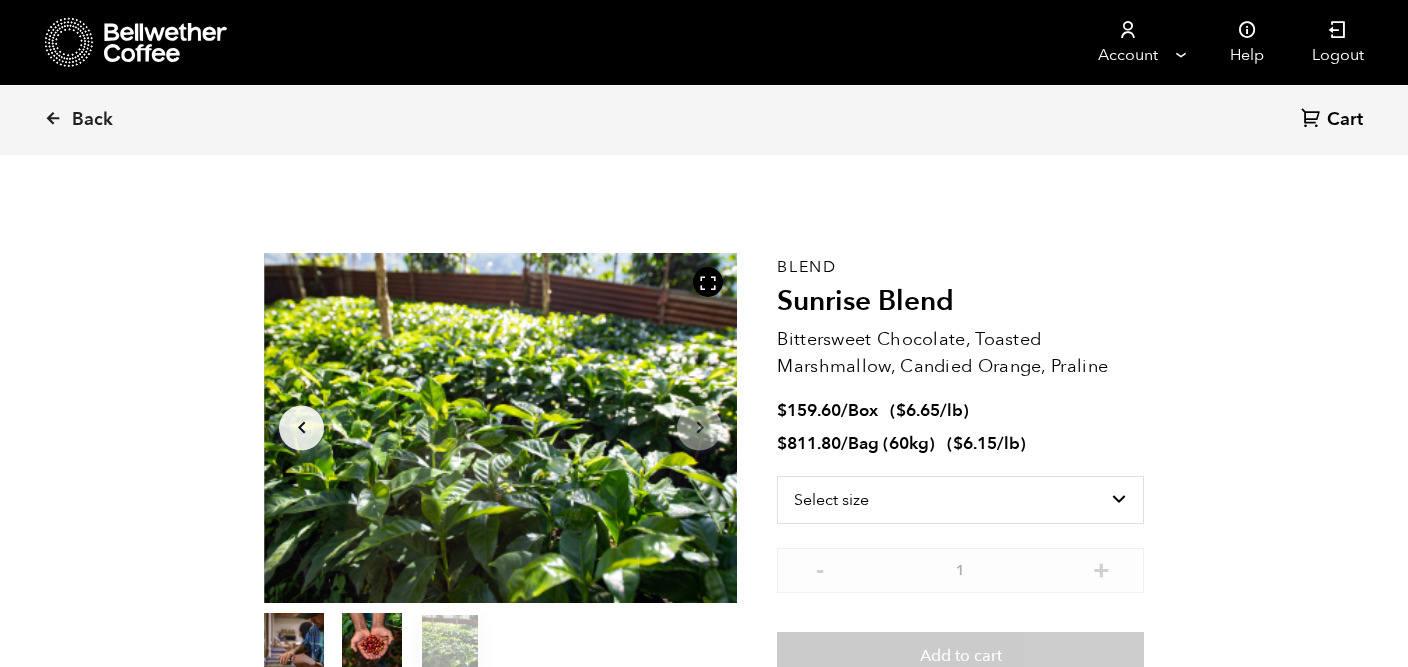 drag, startPoint x: 776, startPoint y: 331, endPoint x: 996, endPoint y: 402, distance: 231.1731 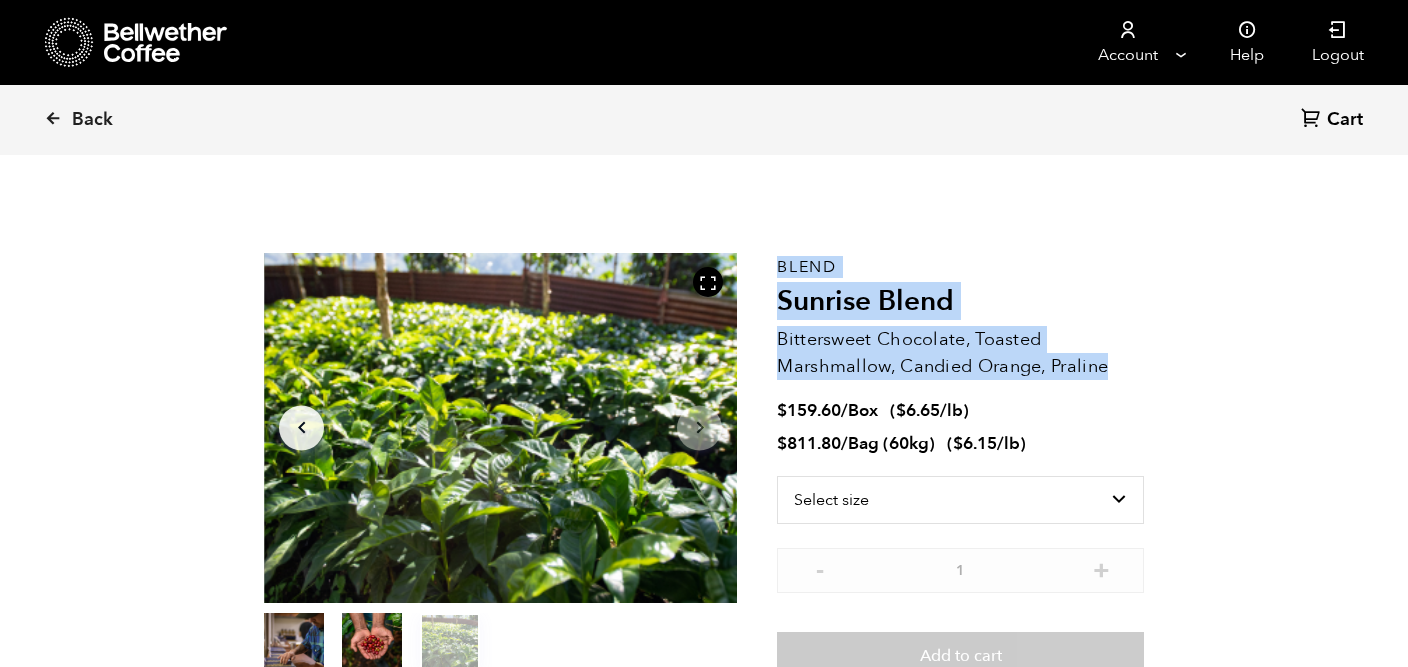 drag, startPoint x: 1125, startPoint y: 373, endPoint x: 753, endPoint y: 274, distance: 384.94806 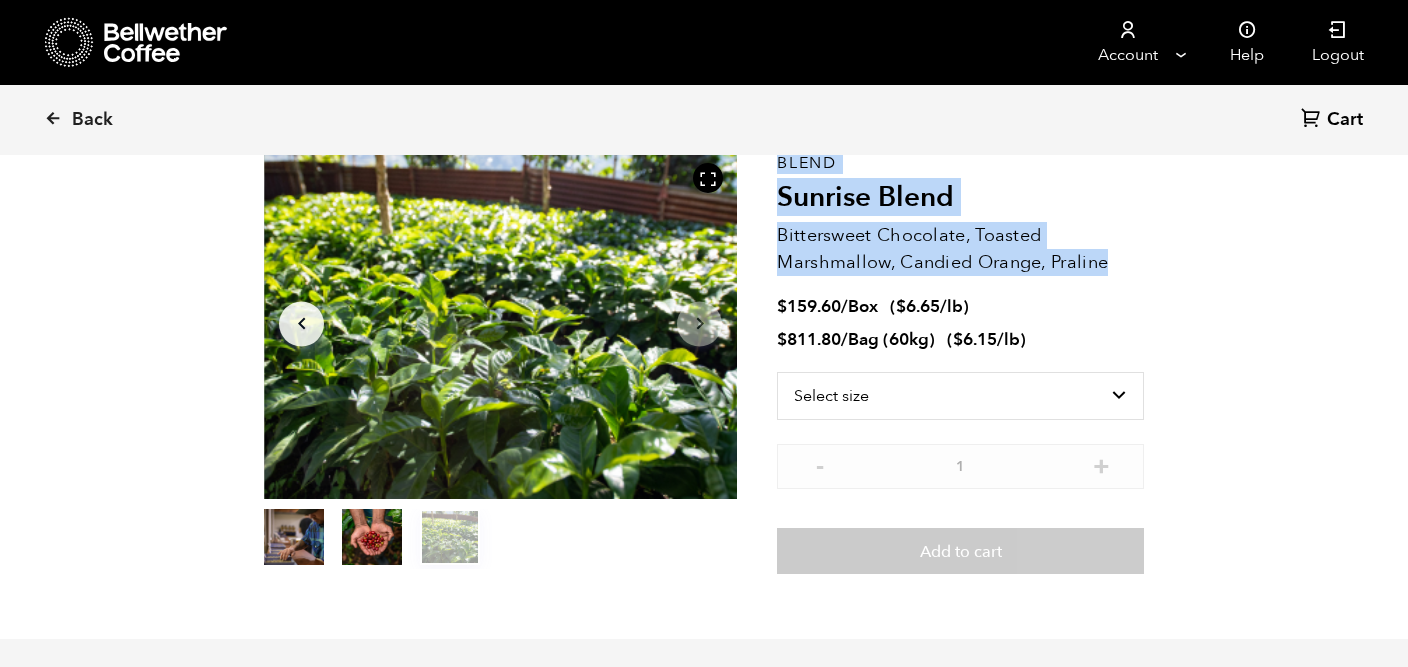 scroll, scrollTop: 102, scrollLeft: 0, axis: vertical 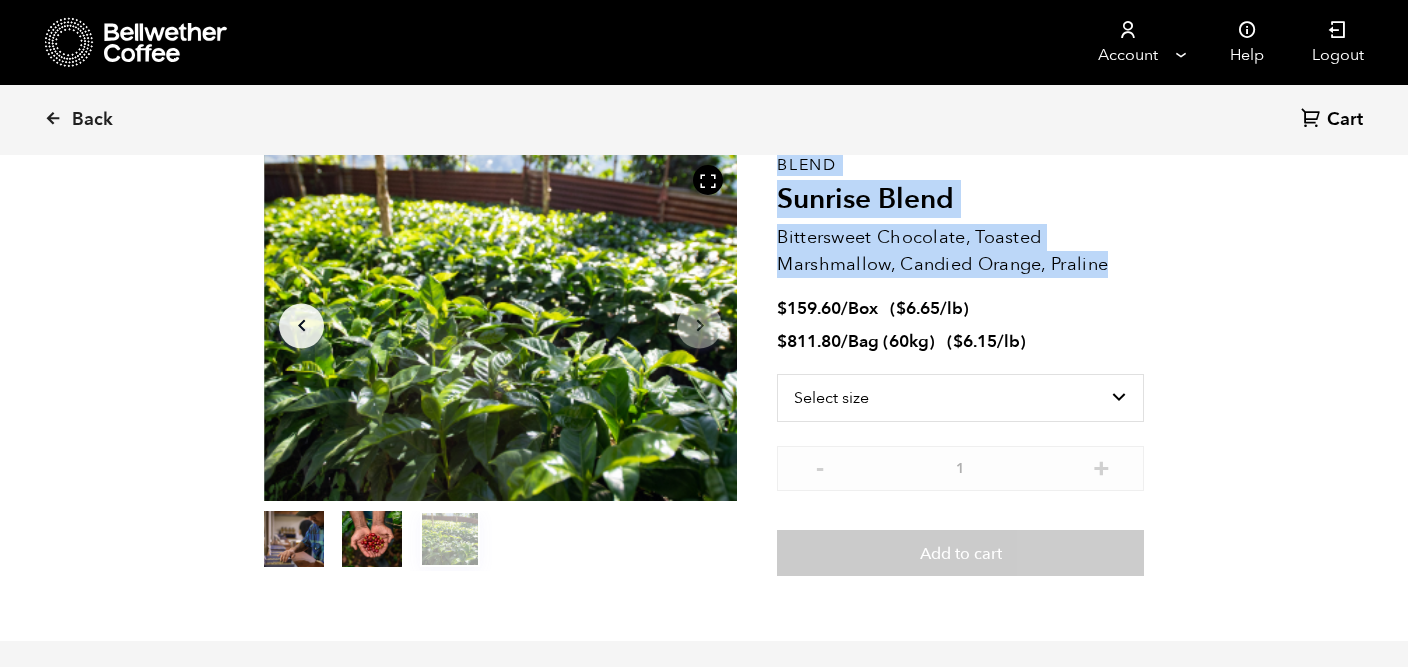 click on "item 1" at bounding box center (372, 543) 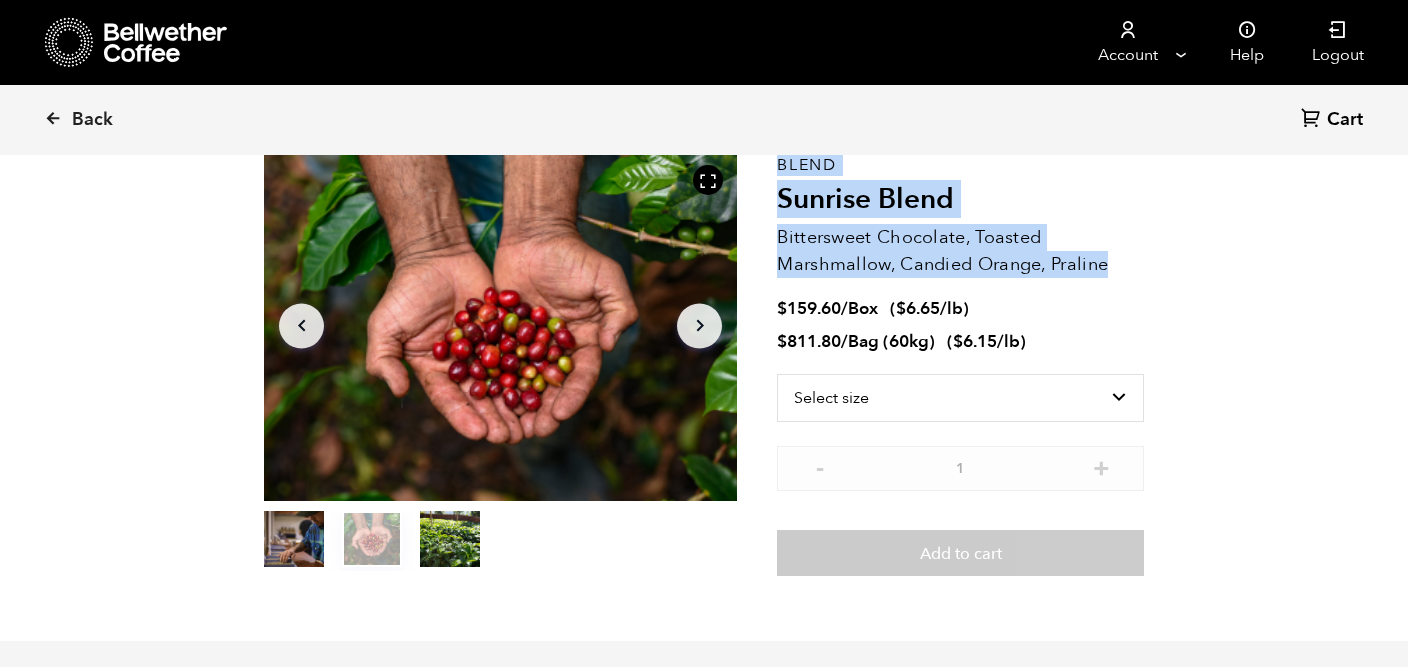 click on "item 0" at bounding box center [294, 543] 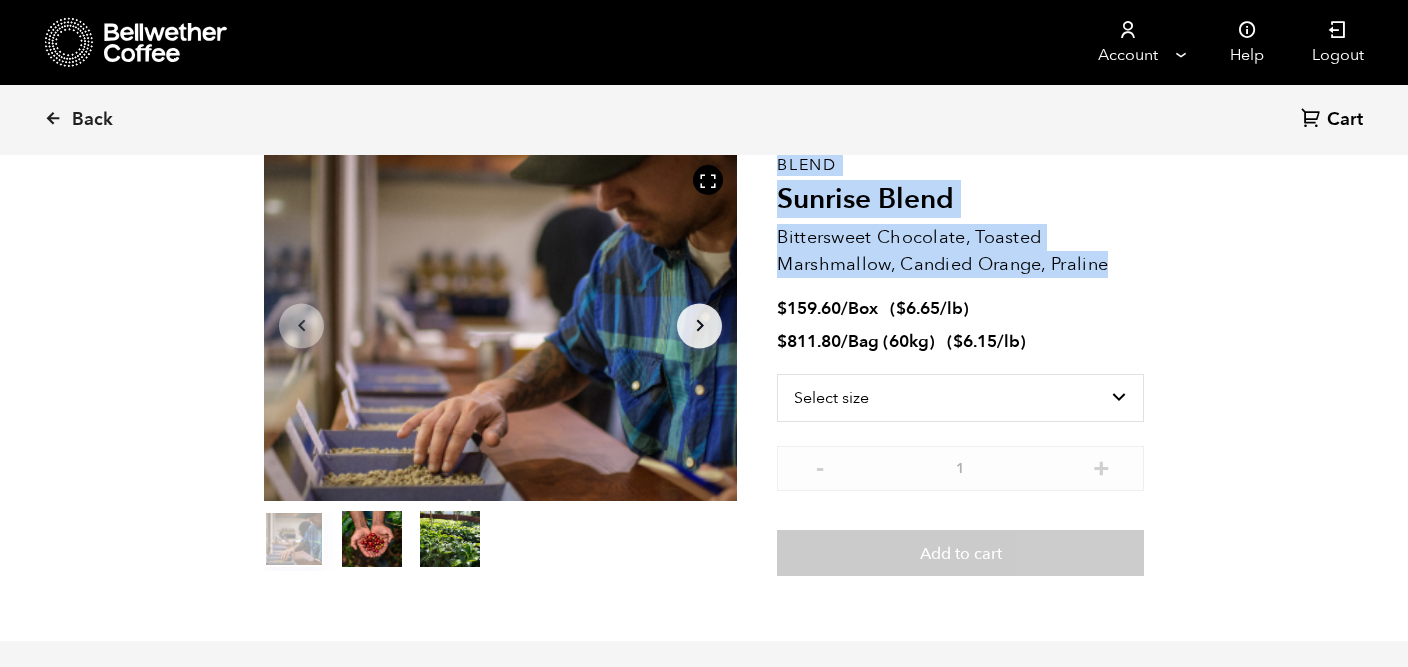 click on "item 1" at bounding box center (372, 543) 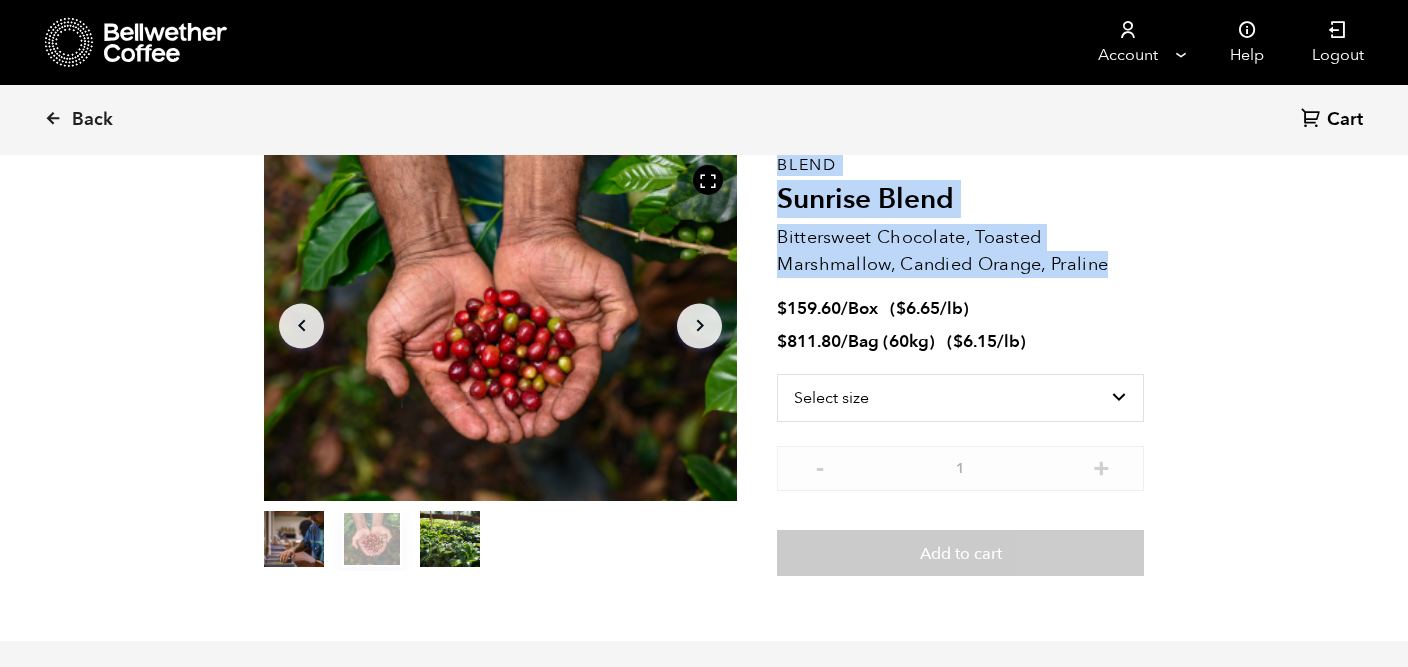 click on "item 2" at bounding box center [450, 543] 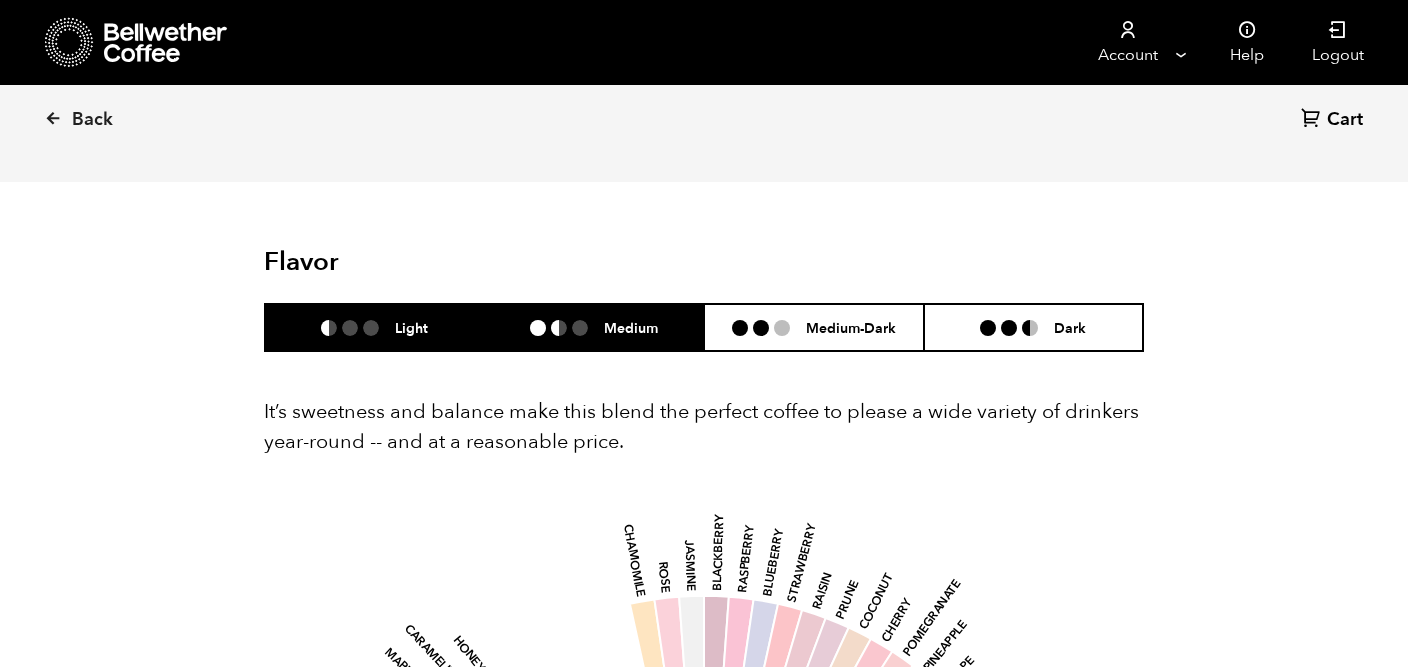 scroll, scrollTop: 1064, scrollLeft: 0, axis: vertical 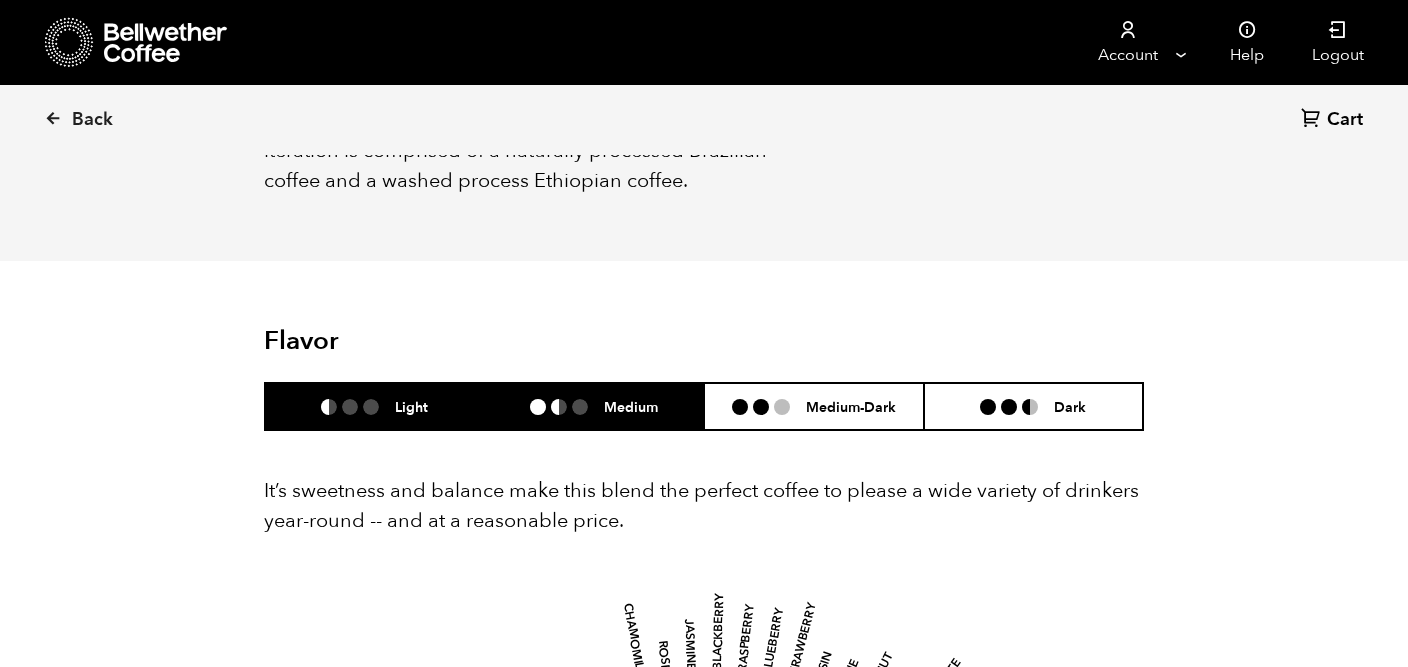 click on "Medium" at bounding box center [595, 406] 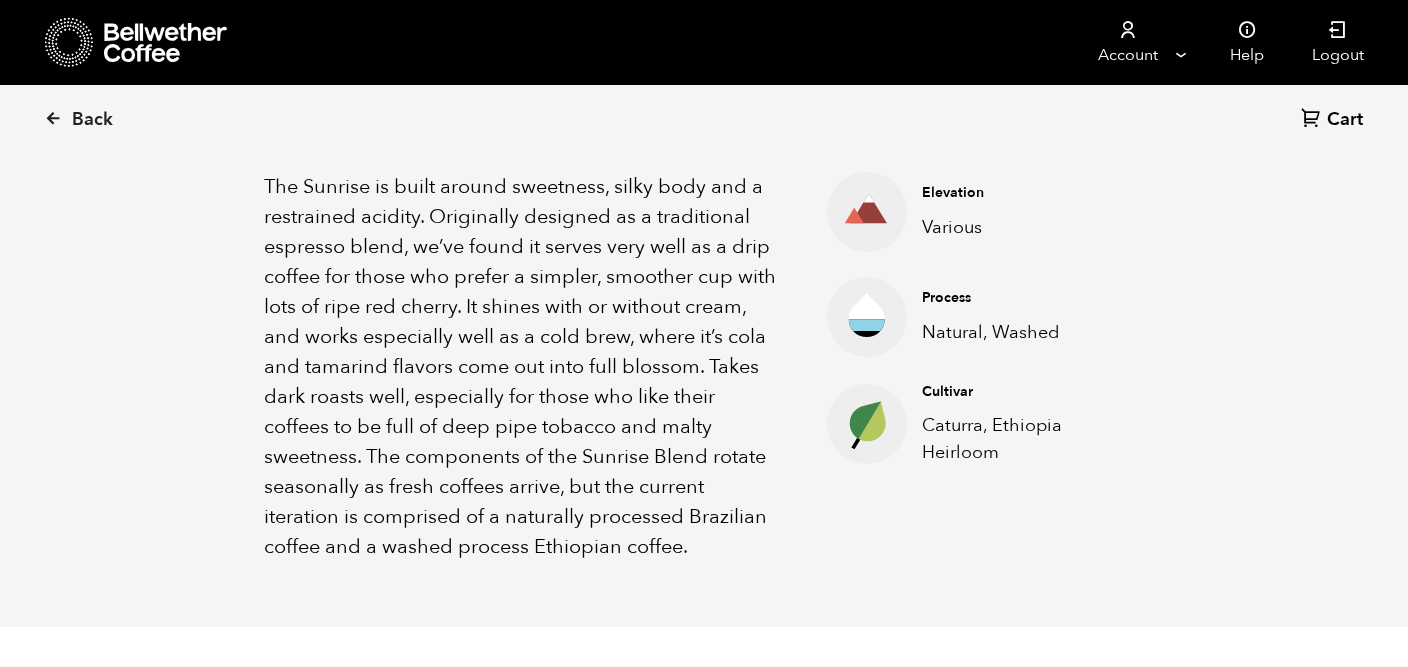 scroll, scrollTop: 687, scrollLeft: 0, axis: vertical 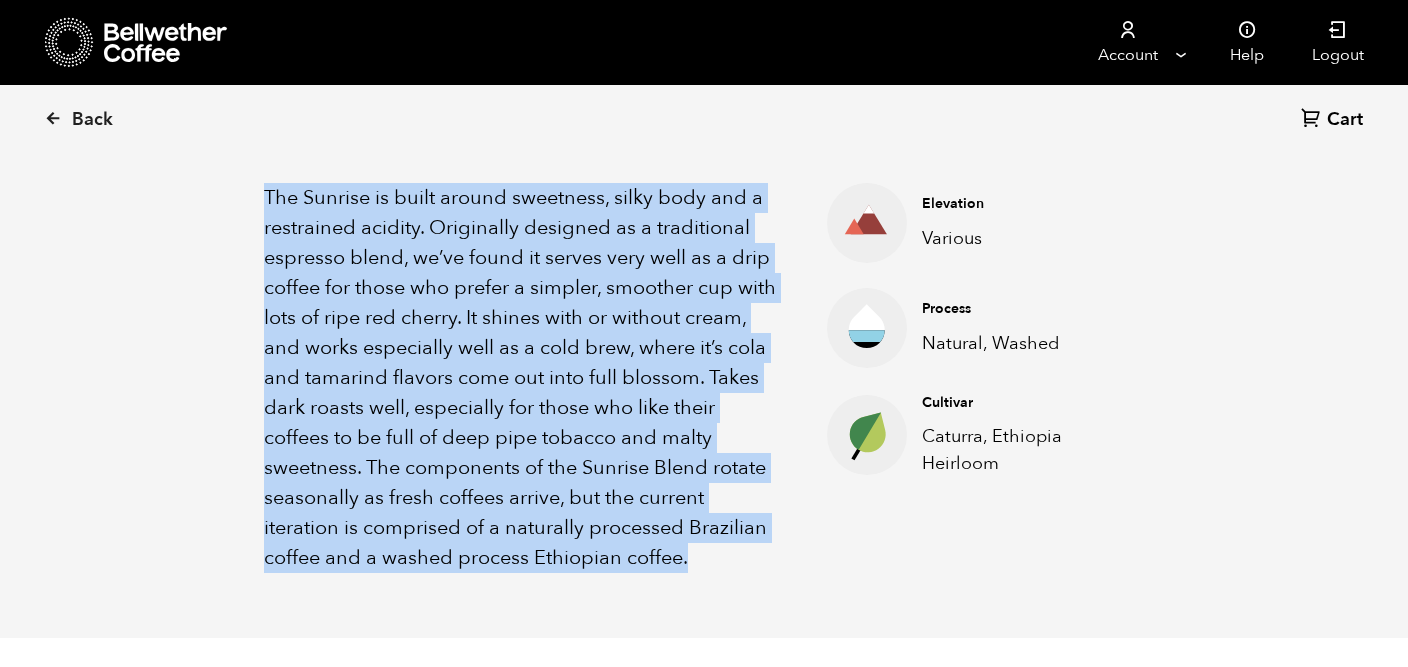 drag, startPoint x: 264, startPoint y: 194, endPoint x: 709, endPoint y: 574, distance: 585.1709 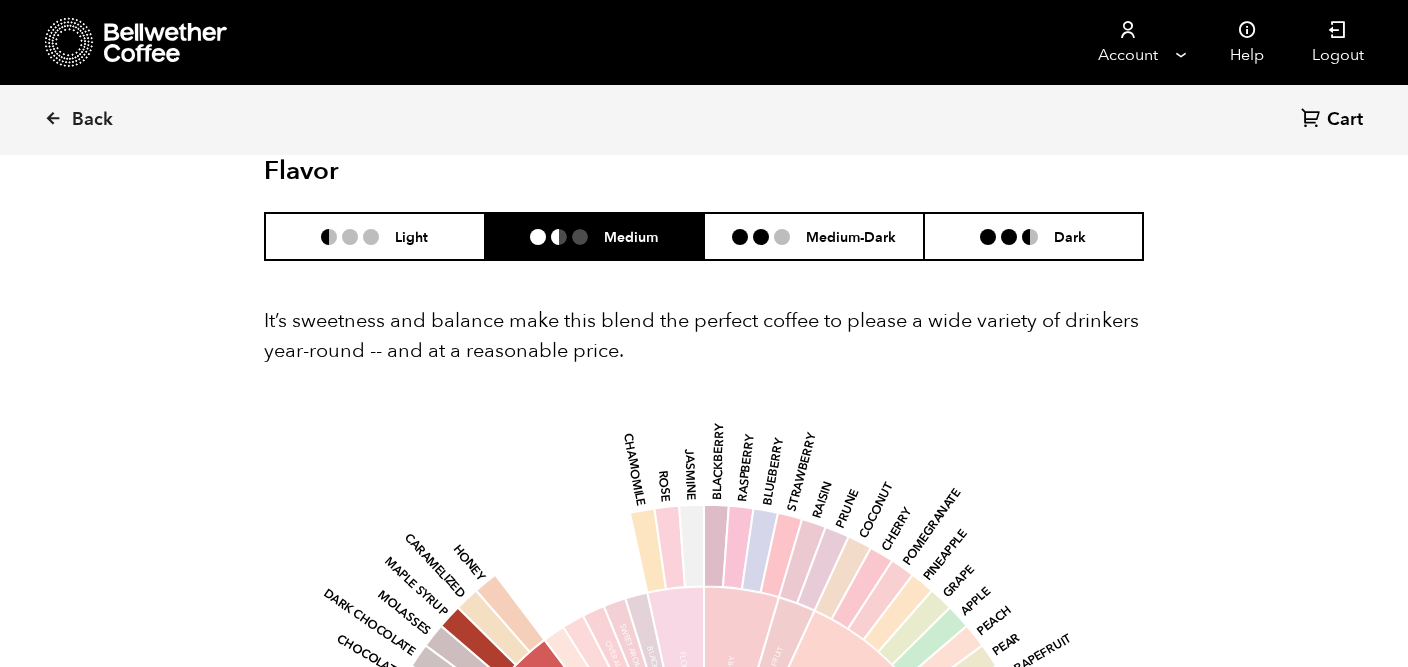 scroll, scrollTop: 1224, scrollLeft: 0, axis: vertical 